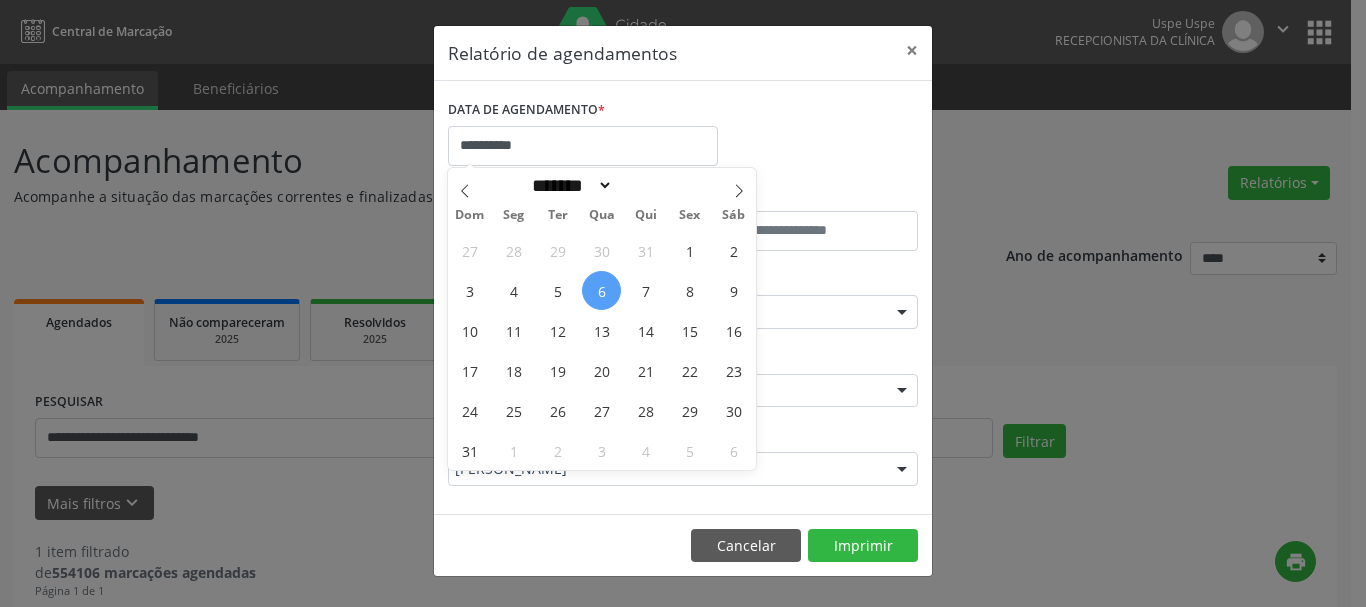 select on "*" 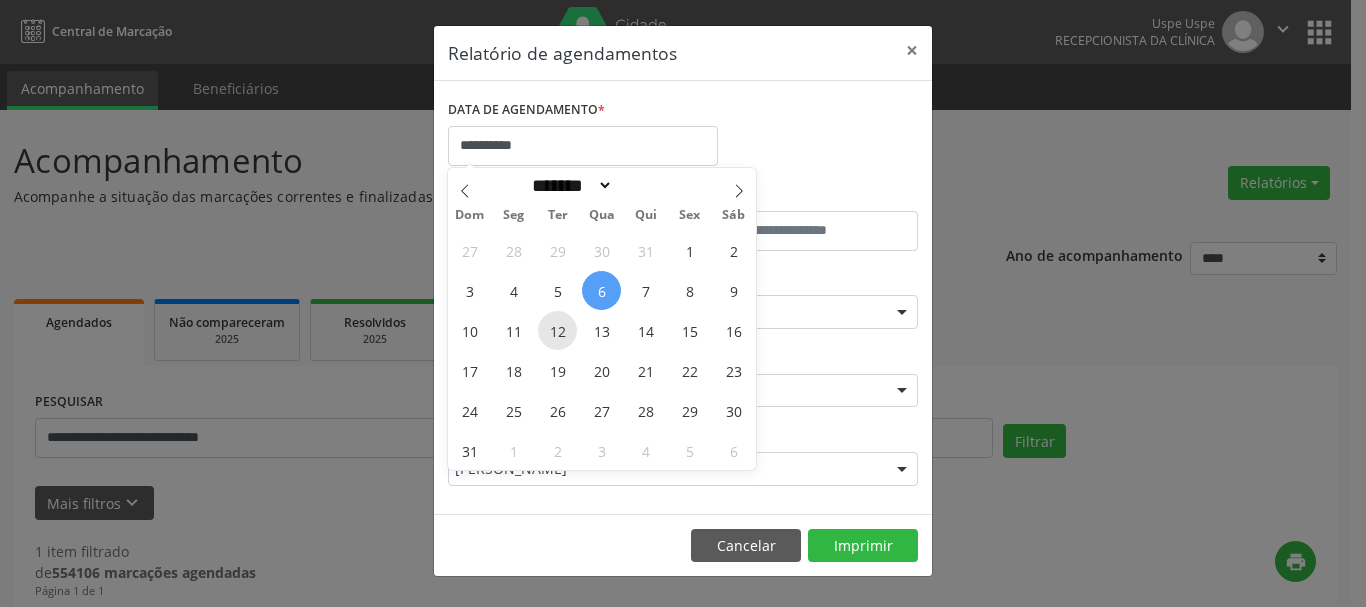 scroll, scrollTop: 0, scrollLeft: 0, axis: both 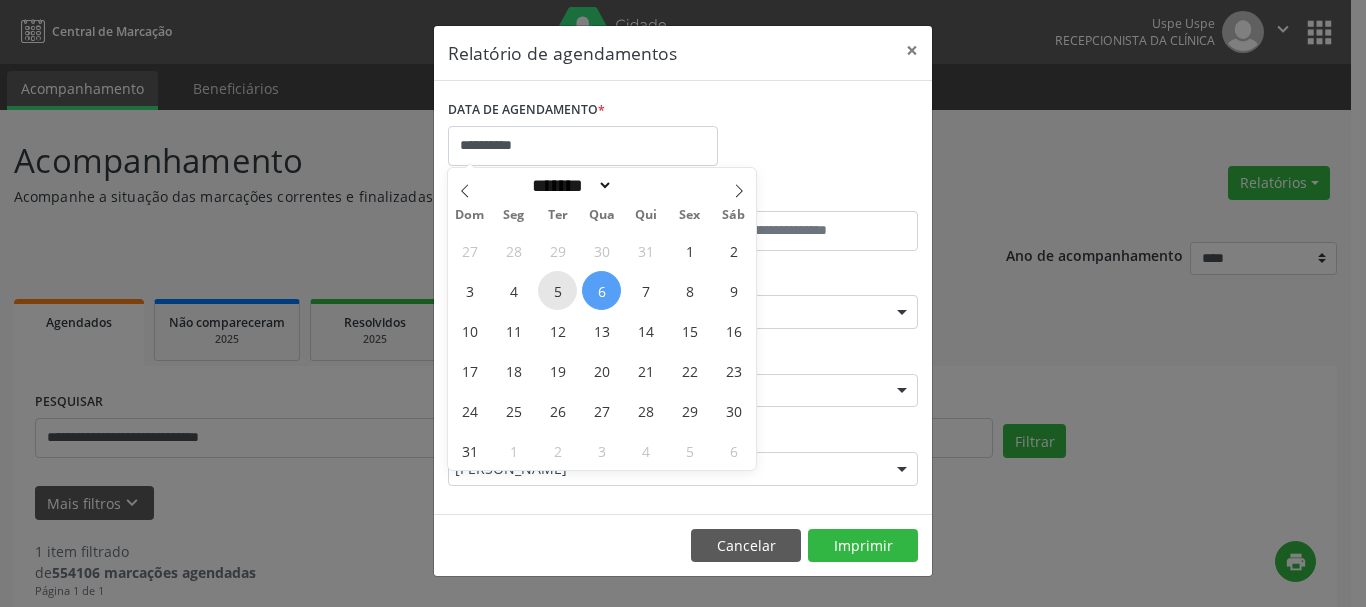 click on "5" at bounding box center [557, 290] 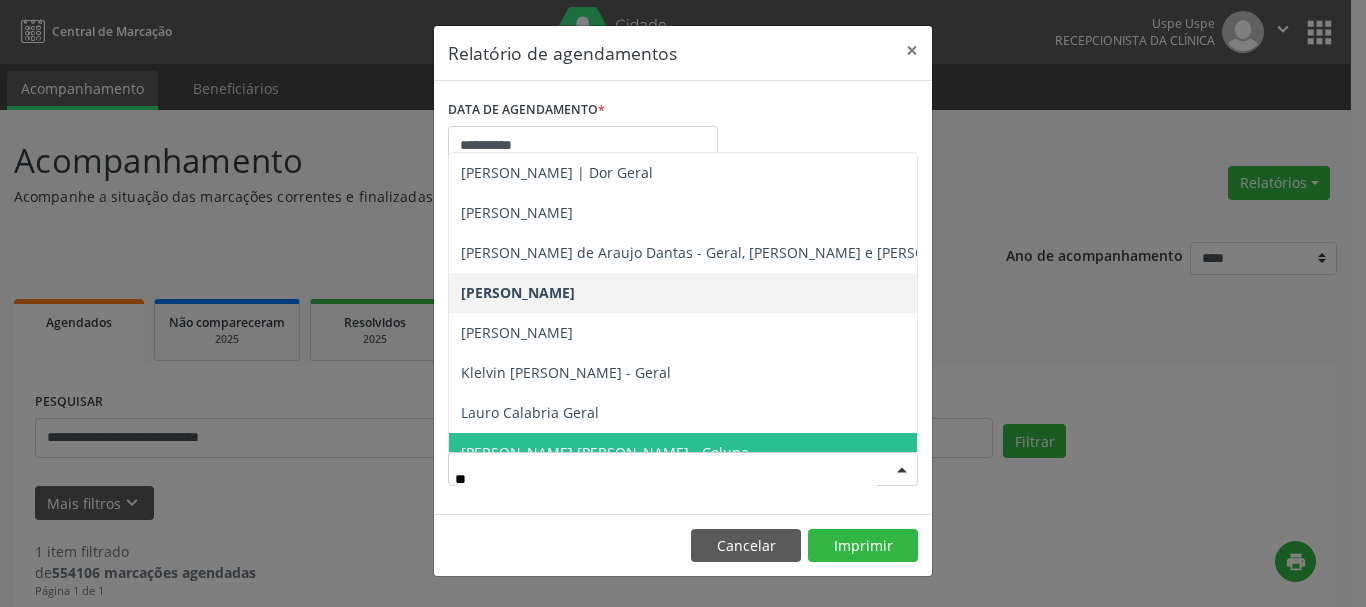 type on "***" 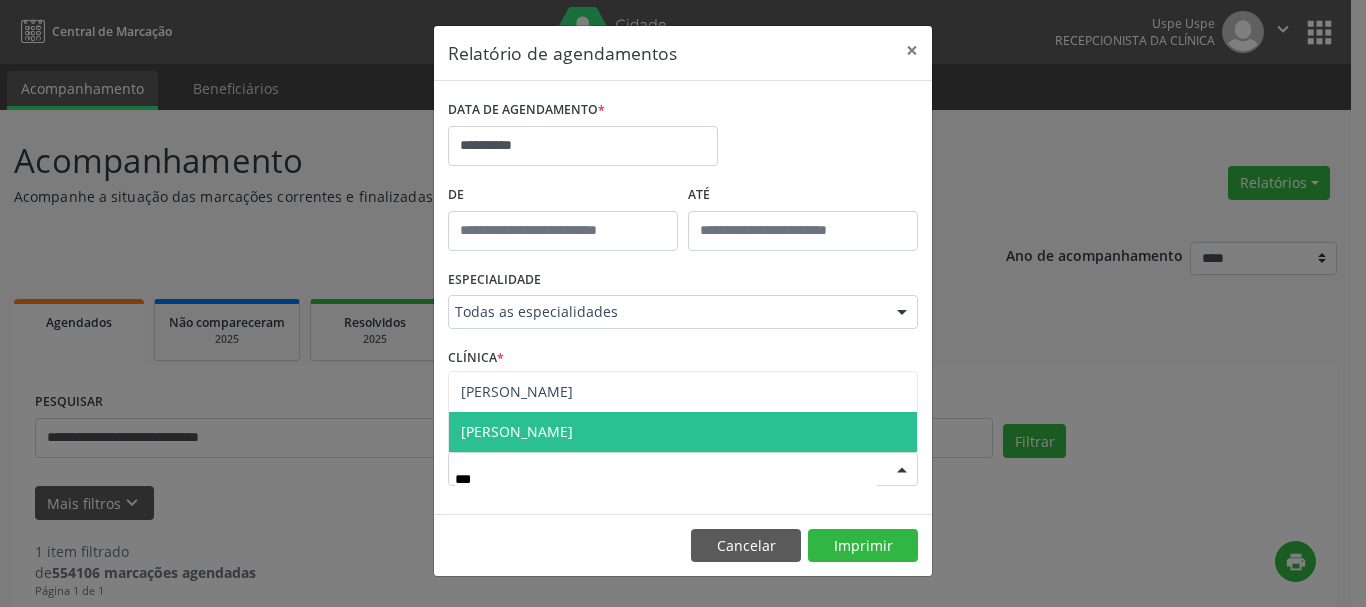 click on "[PERSON_NAME]" at bounding box center [683, 432] 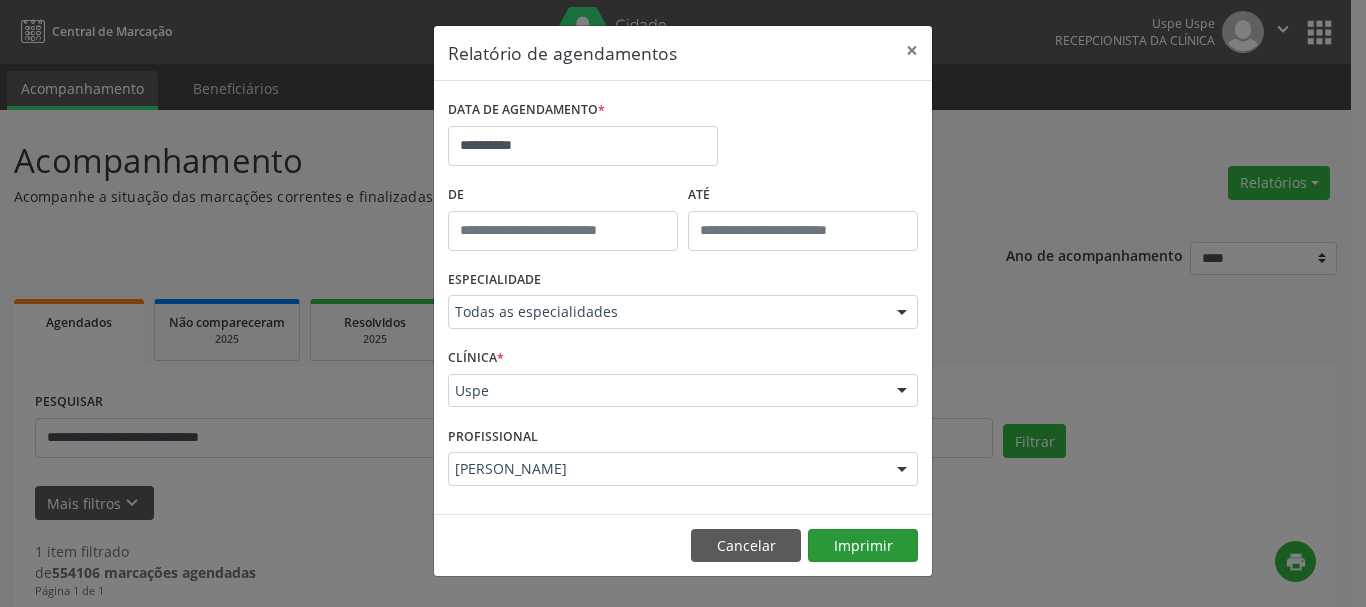 click on "Cancelar Imprimir" at bounding box center [683, 545] 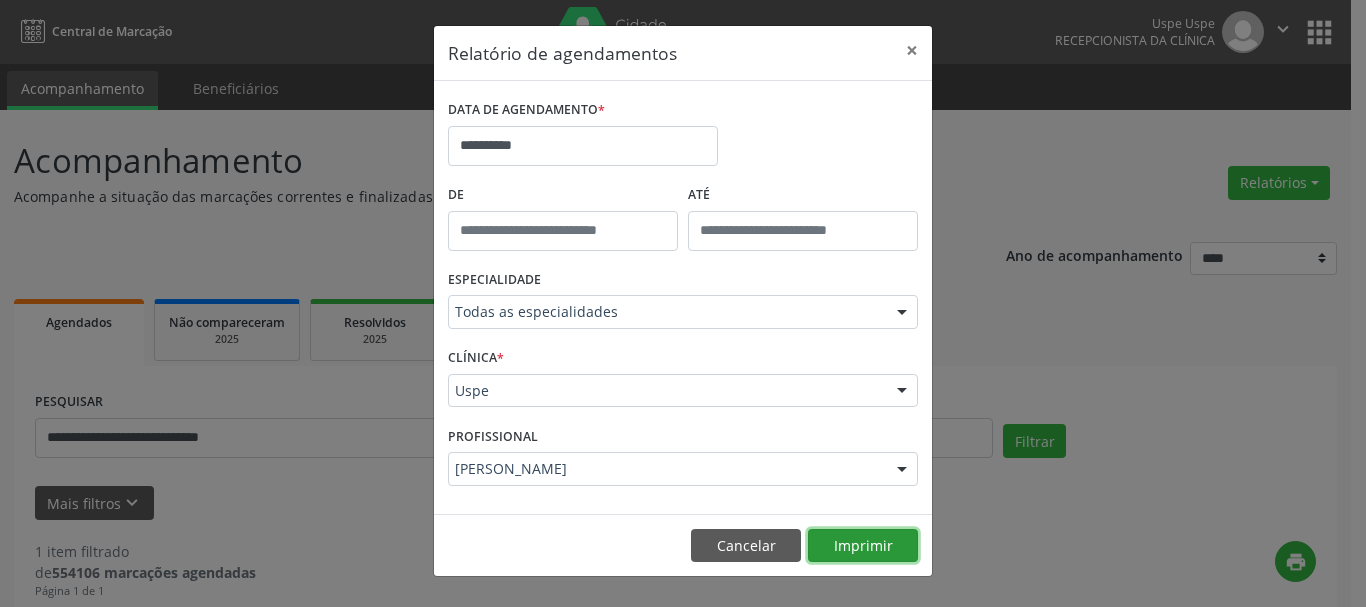 click on "Imprimir" at bounding box center [863, 546] 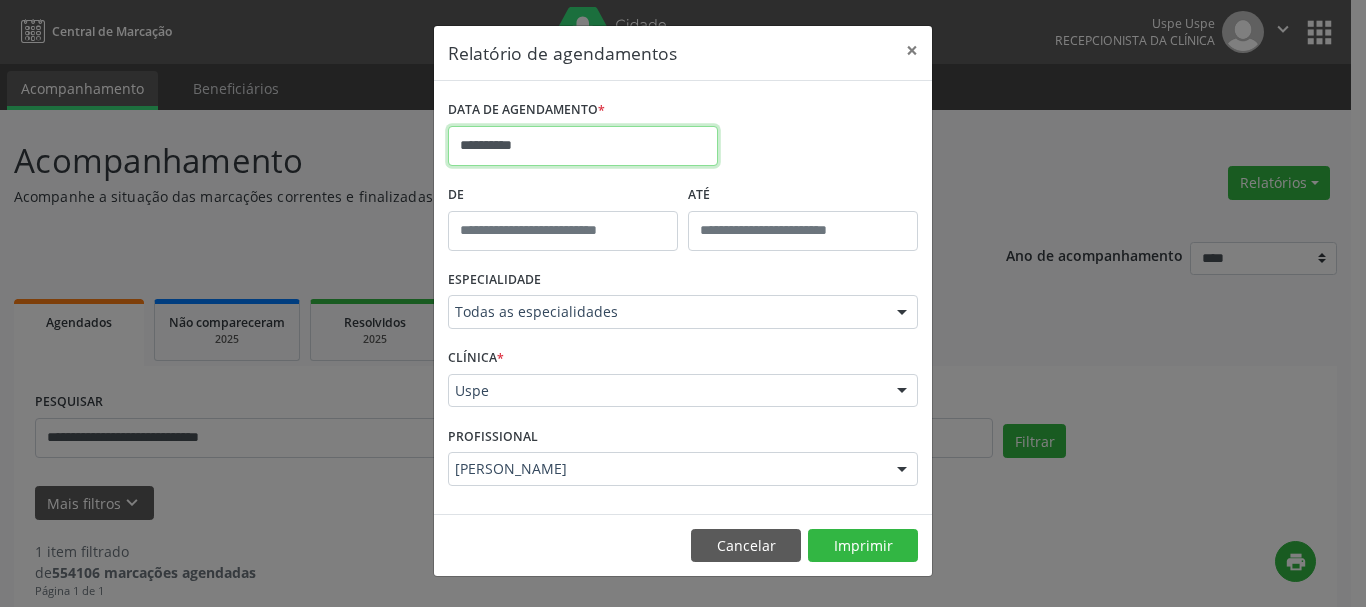 click on "**********" at bounding box center (583, 146) 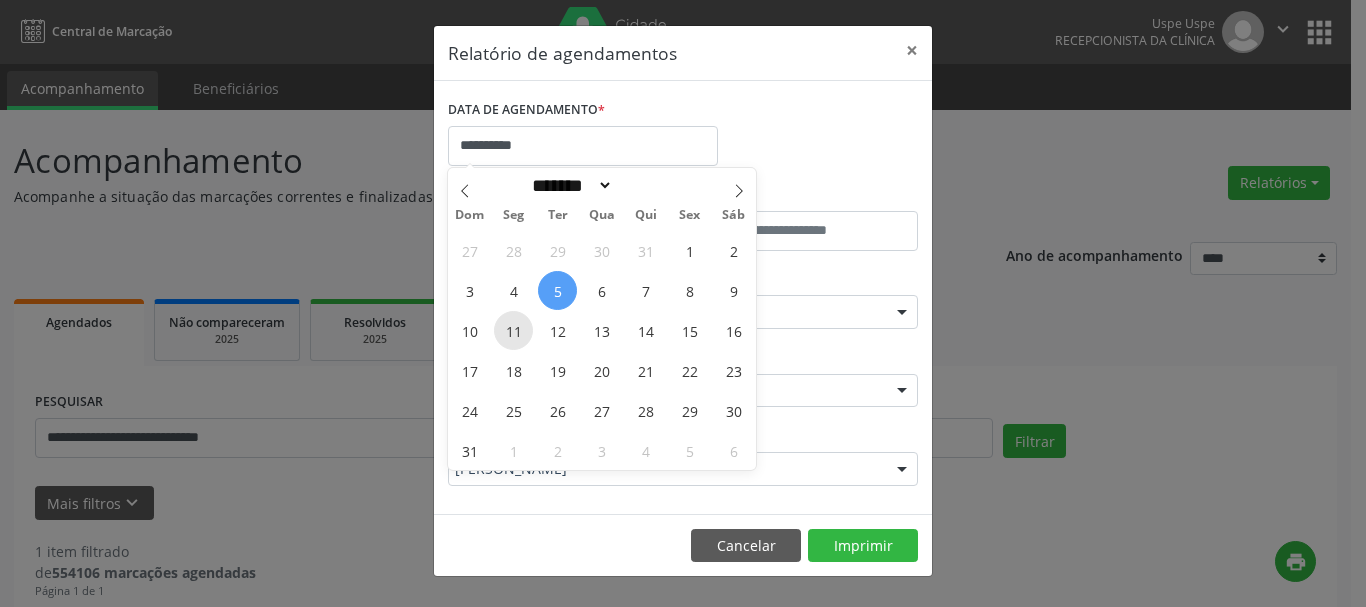 click on "11" at bounding box center (513, 330) 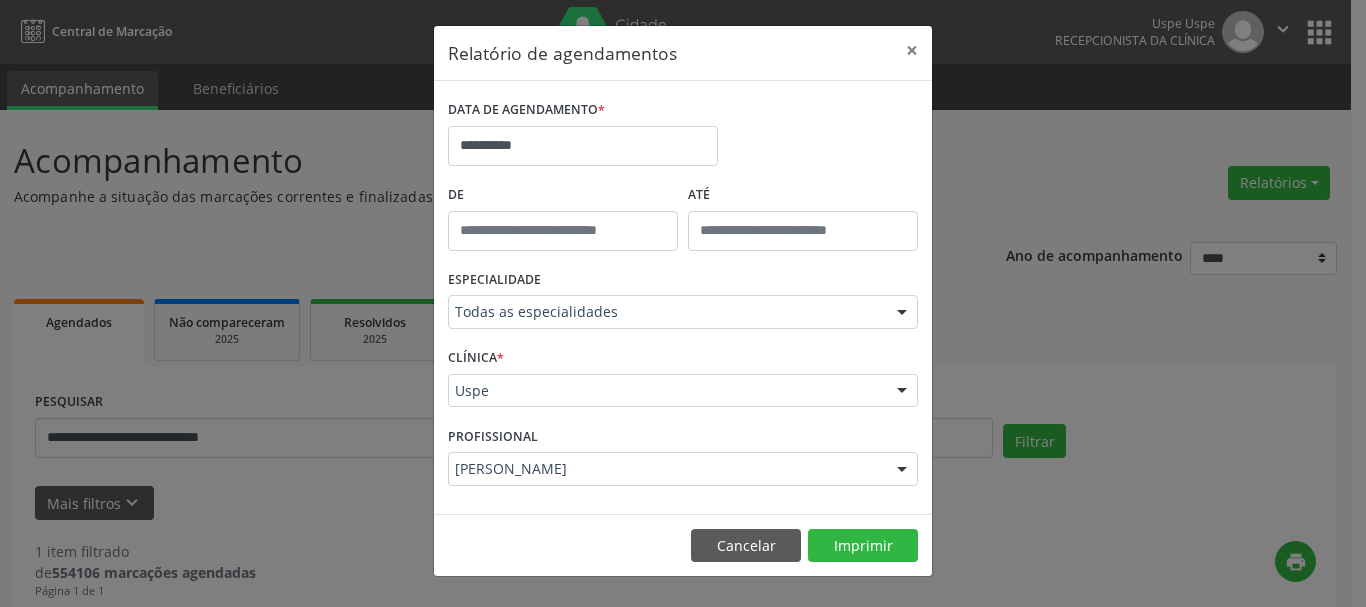click on "[PERSON_NAME]" at bounding box center [683, 469] 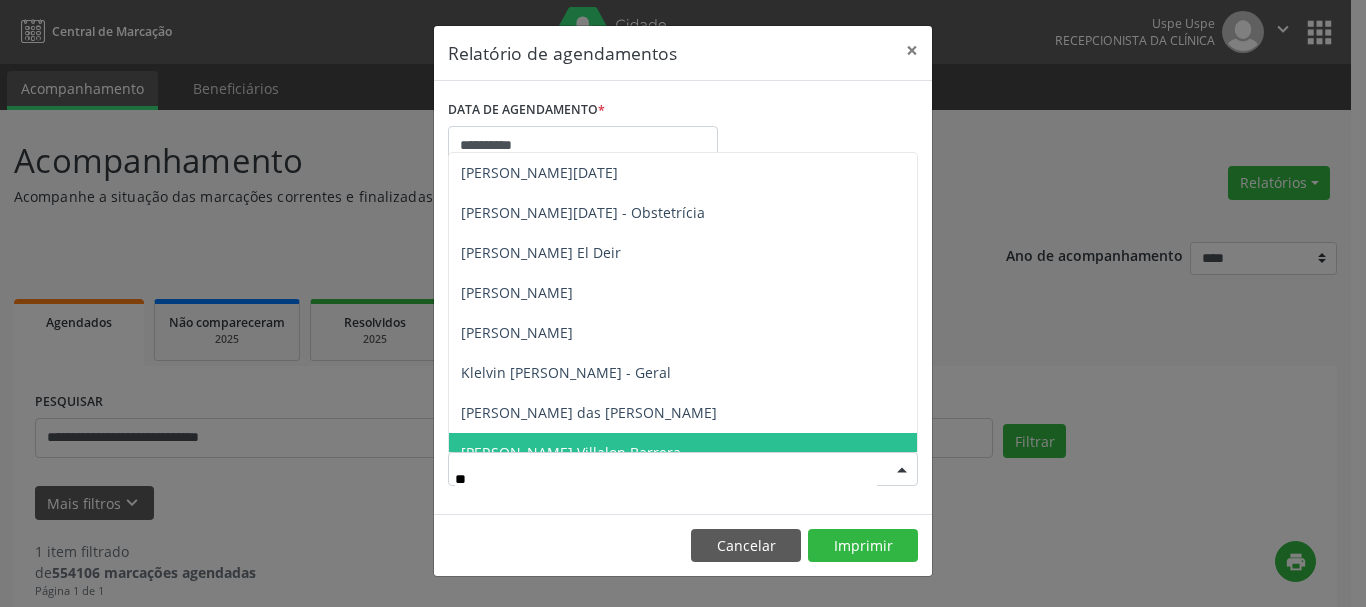 type on "***" 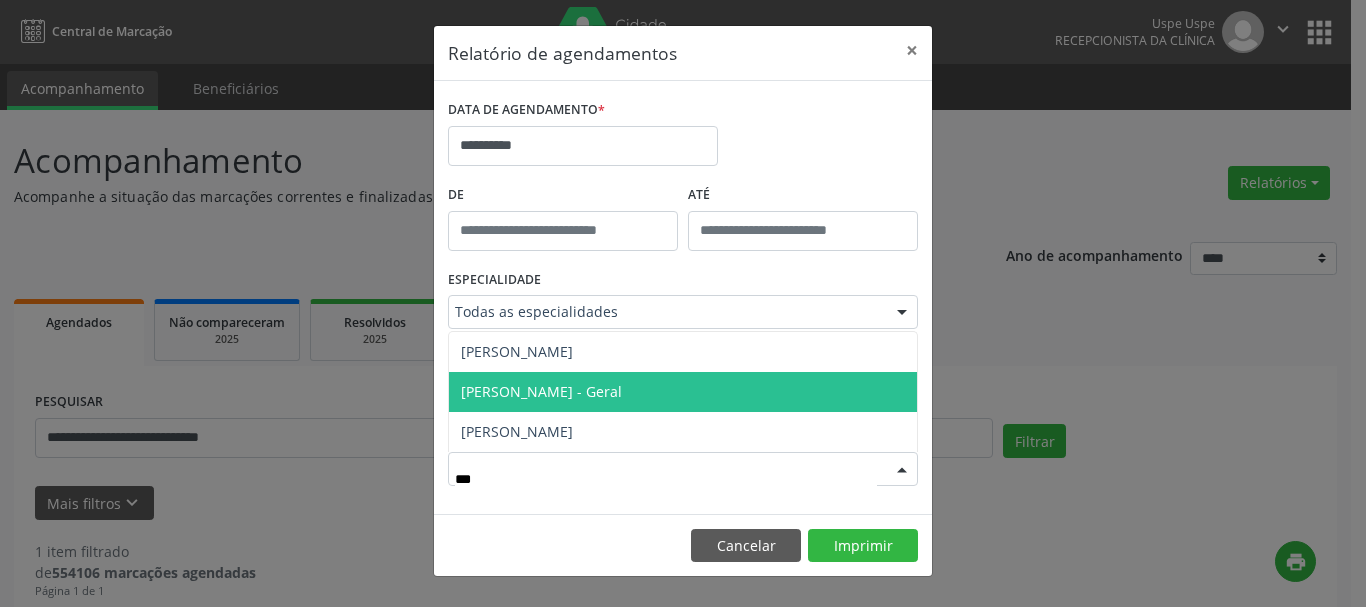 click on "[PERSON_NAME] - Geral" at bounding box center (541, 391) 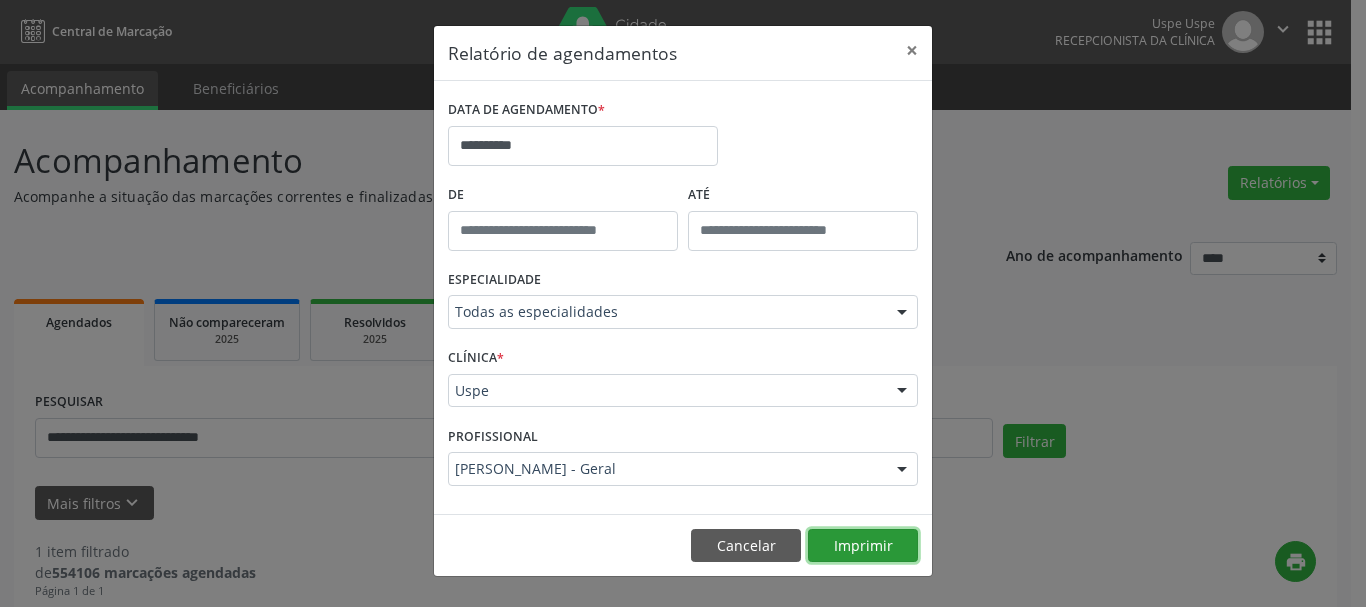 click on "Imprimir" at bounding box center (863, 546) 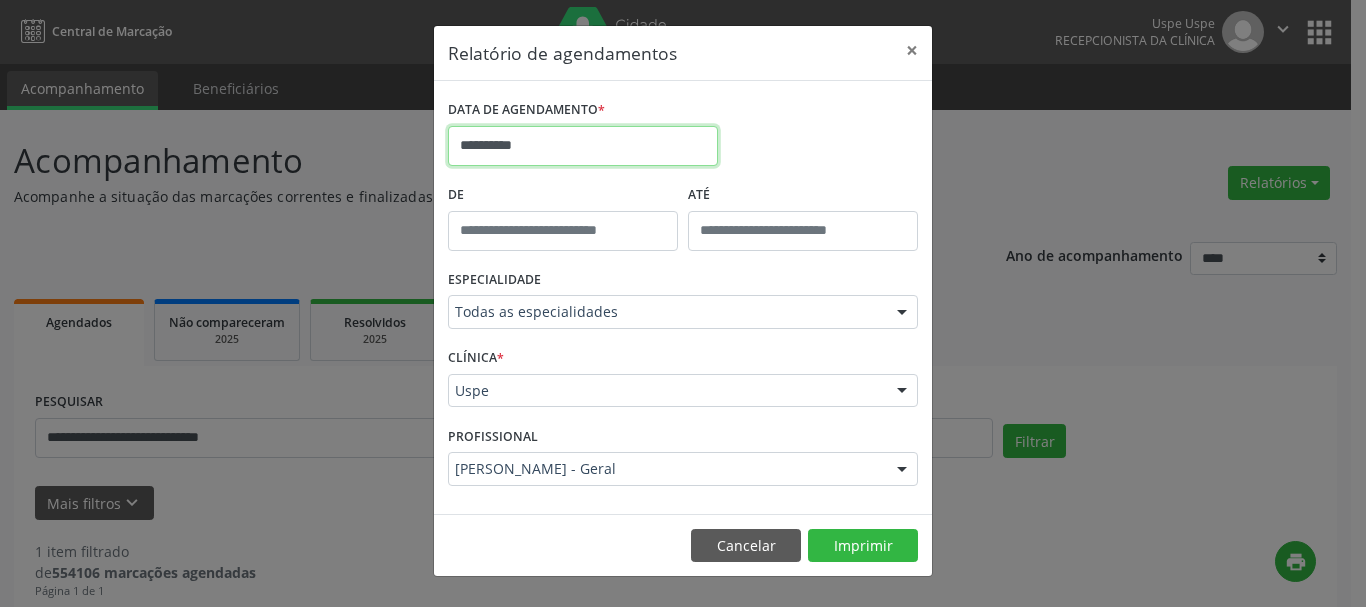 click on "**********" at bounding box center (583, 146) 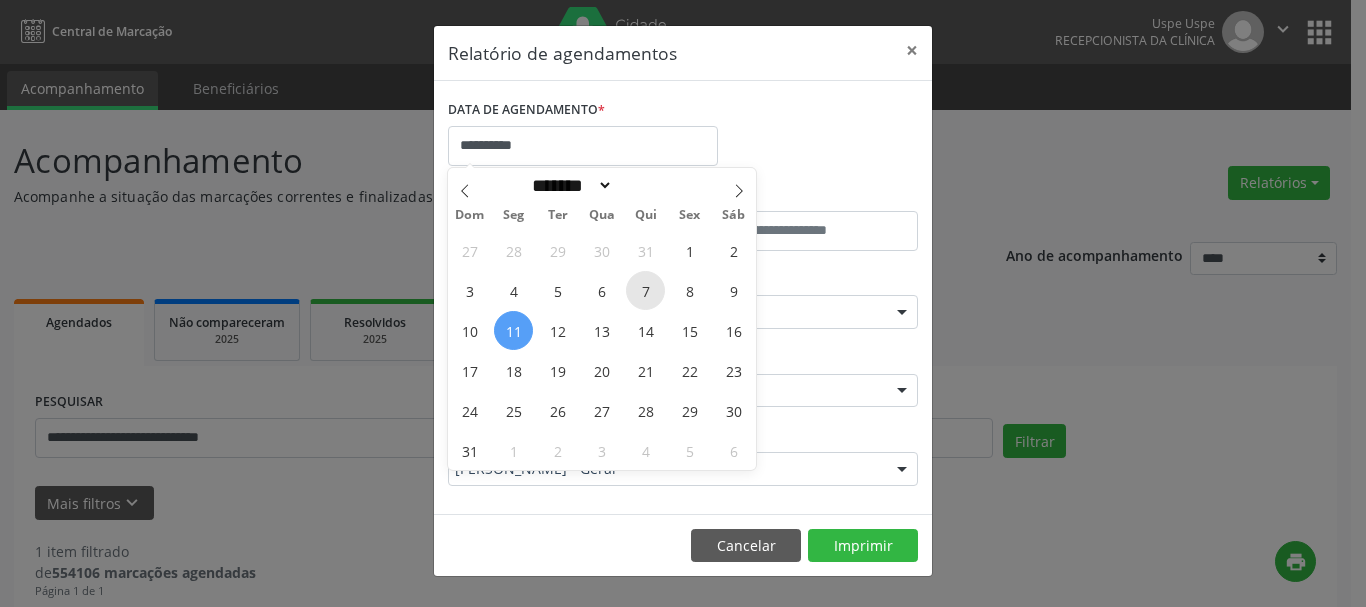 click on "7" at bounding box center [645, 290] 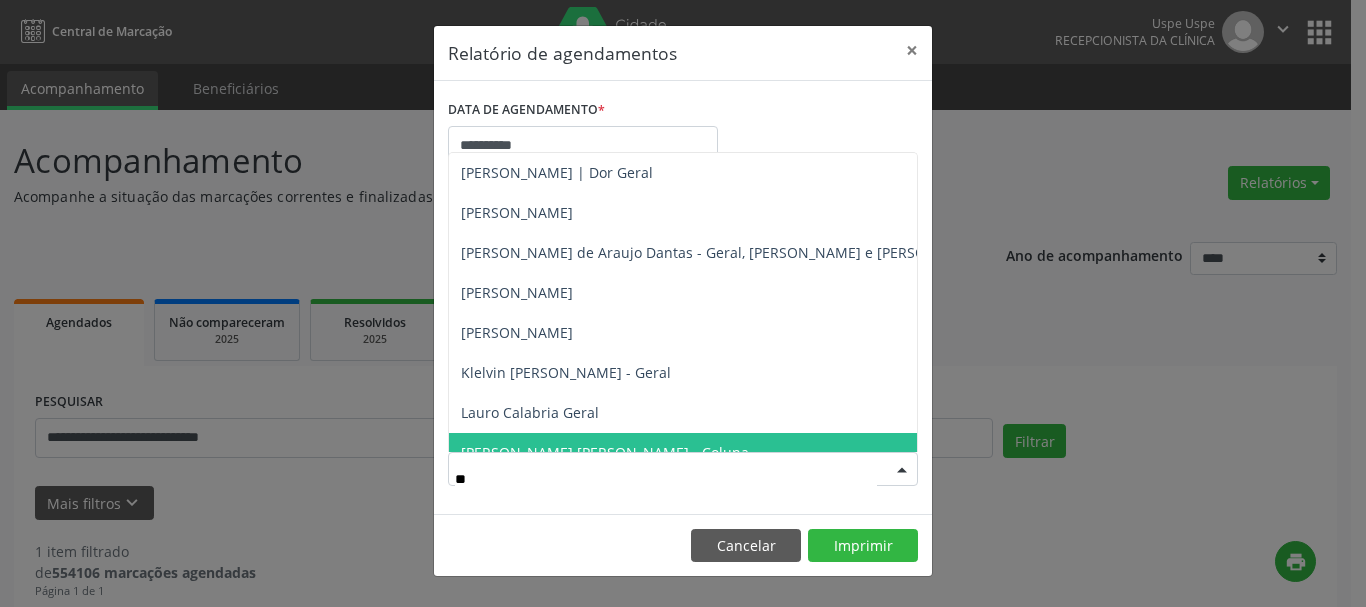 type on "***" 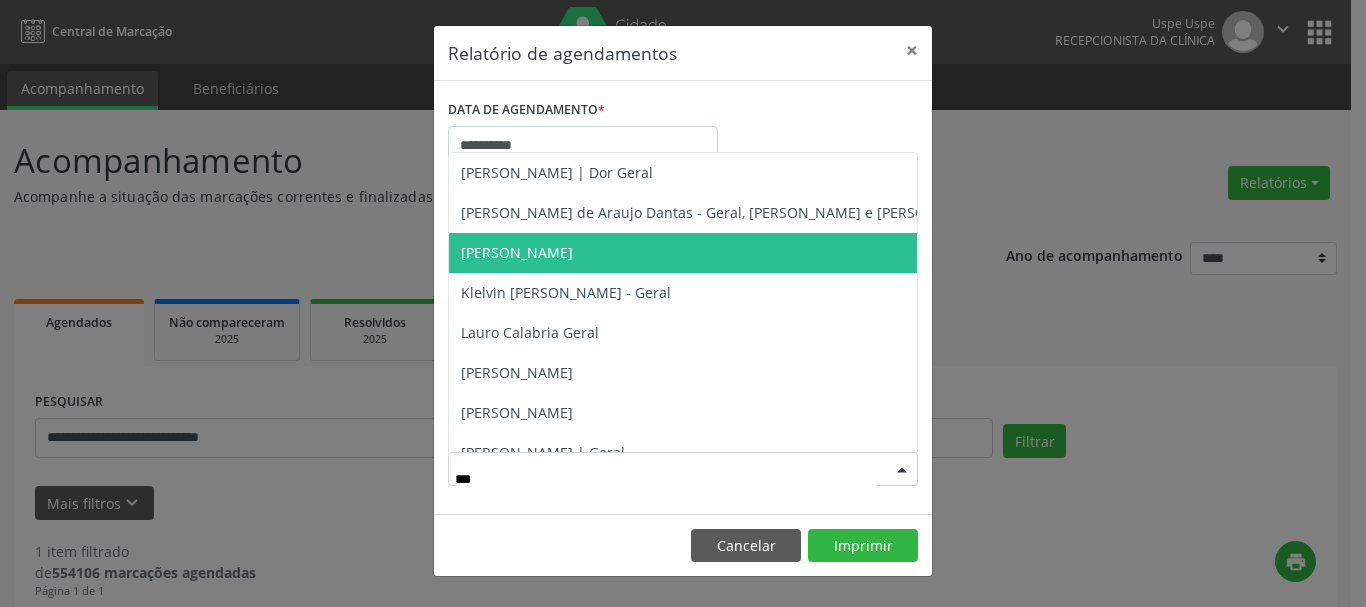 drag, startPoint x: 589, startPoint y: 253, endPoint x: 748, endPoint y: 373, distance: 199.2009 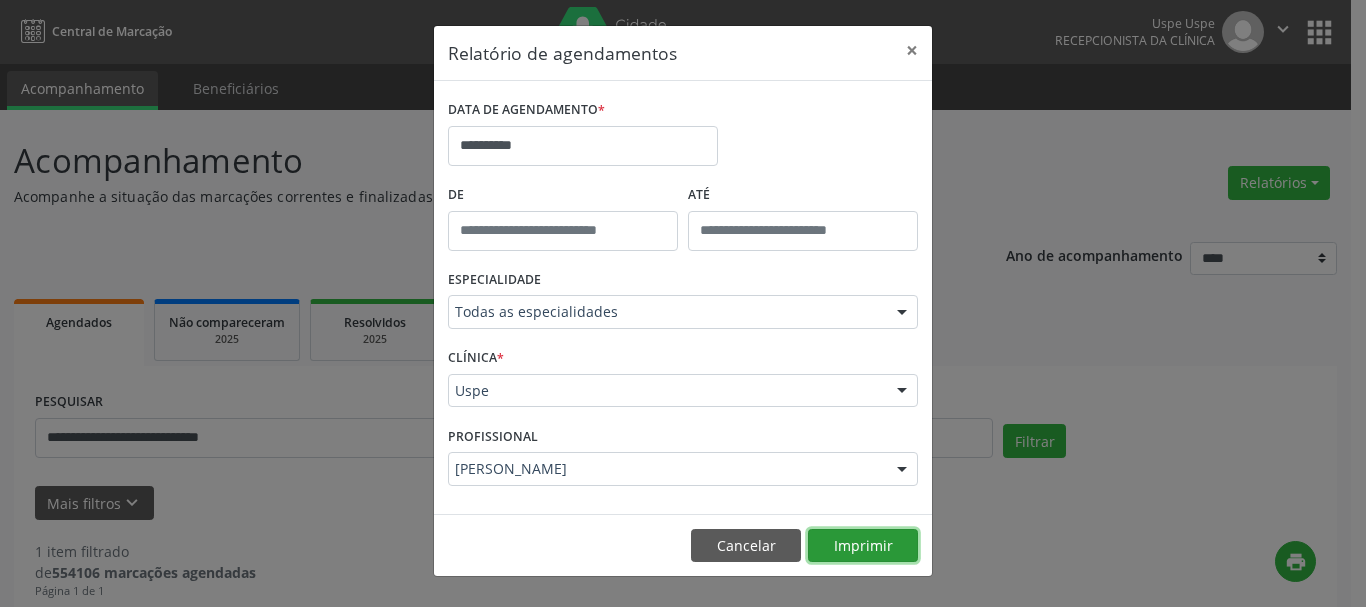 click on "Imprimir" at bounding box center (863, 546) 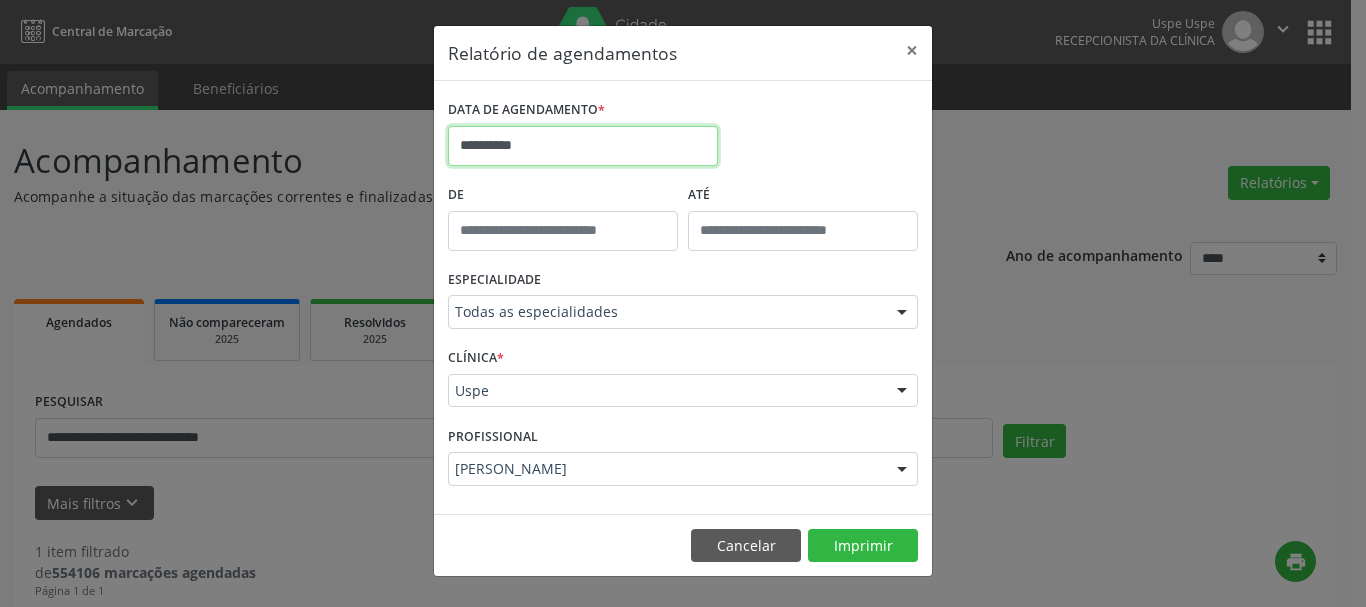 click on "**********" at bounding box center [583, 146] 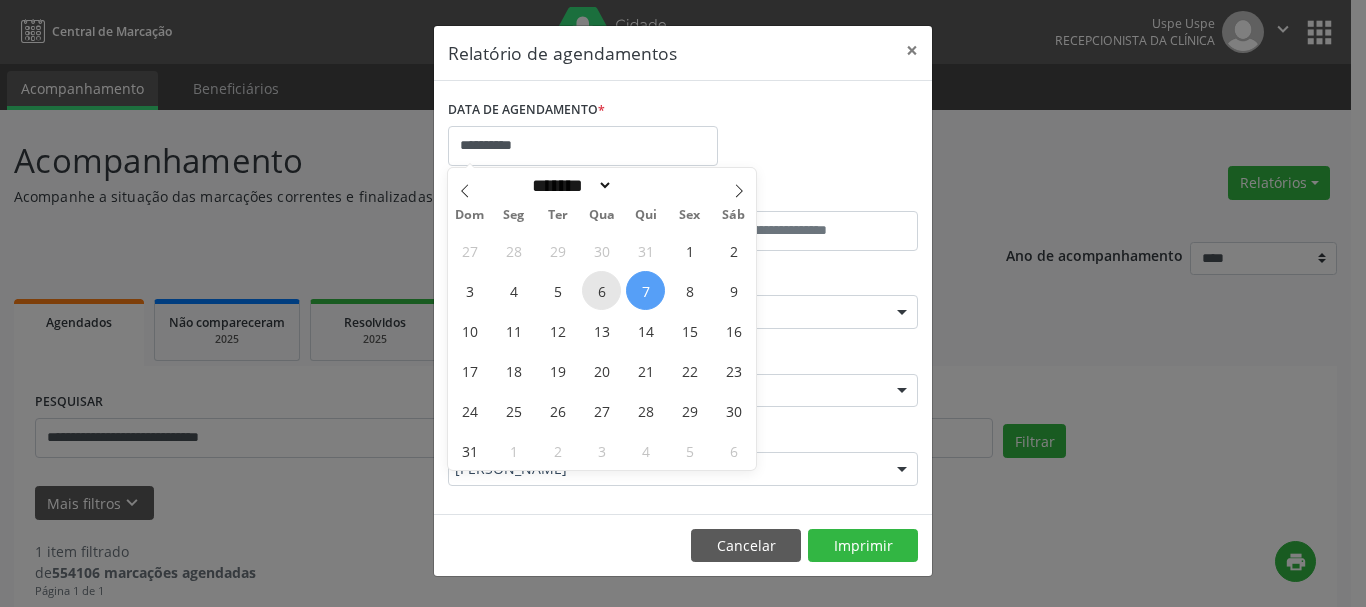 click on "6" at bounding box center (601, 290) 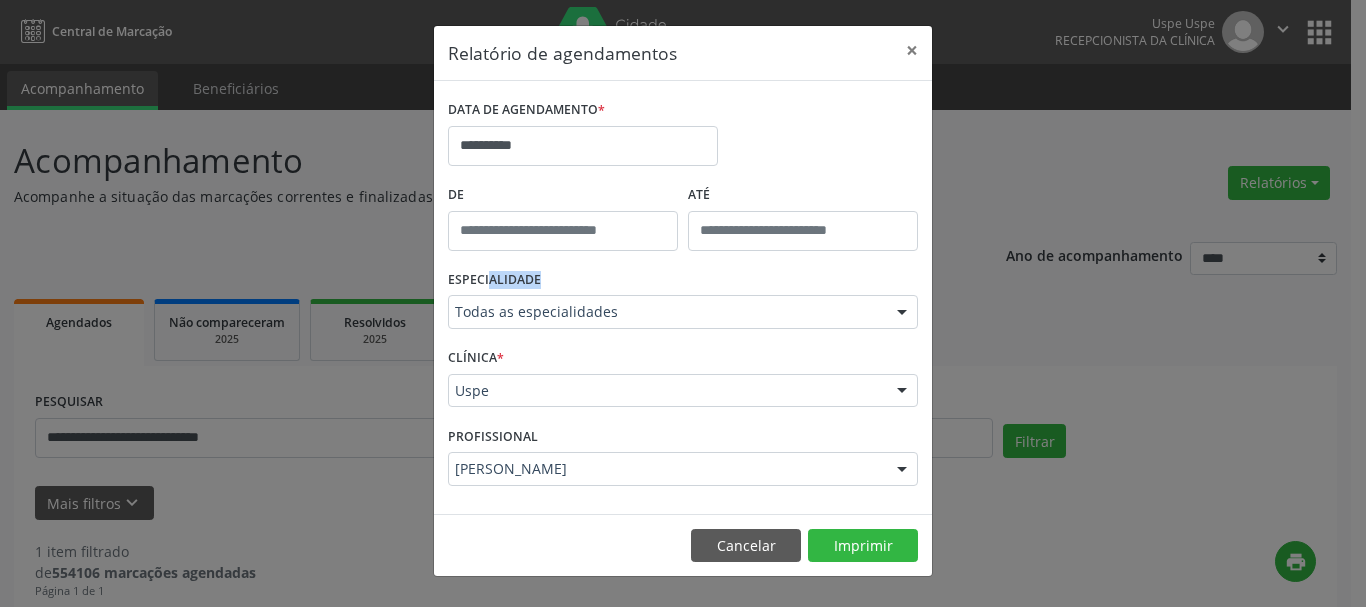 click on "ESPECIALIDADE
Todas as especialidades         Todas as especialidades   Alergologia   Angiologia   Arritmologia   Cardiologia   Cirurgia Abdominal   Cirurgia Bariatrica   Cirurgia Cabeça e Pescoço   Cirurgia Cardiaca   Cirurgia Geral   Cirurgia Ginecologica   Cirurgia Mastologia Oncologica   Cirurgia Pediatrica   Cirurgia Plastica   Cirurgia Toracica   Cirurgia geral oncológica   Cirurgia geral oncológica   Cirurgião Dermatológico   Clinica Geral   Clinica Medica   Consulta de Enfermagem - Hiperdia   Consulta de Enfermagem - Preventivo   Consulta de Enfermagem - Pré-[DATE]   Consulta de Enfermagem - Puericultura   Dermatologia   Endocinologia   Endocrino [MEDICAL_DATA]   Endocrinologia   Fisioterapia   Fisioterapia Cirurgica   Fonoaudiologia   Gastro/Hepato   Gastroenterologia   Gastropediatria   Geriatria   Ginecologia   Gnecologia   Hebiatra   Hematologia   Hepatologia   Inf.Inf - Infectologista   Infectologia Pediátrica   Mastologia   Mastologia Oncologica     Medicina da Dor" at bounding box center (683, 304) 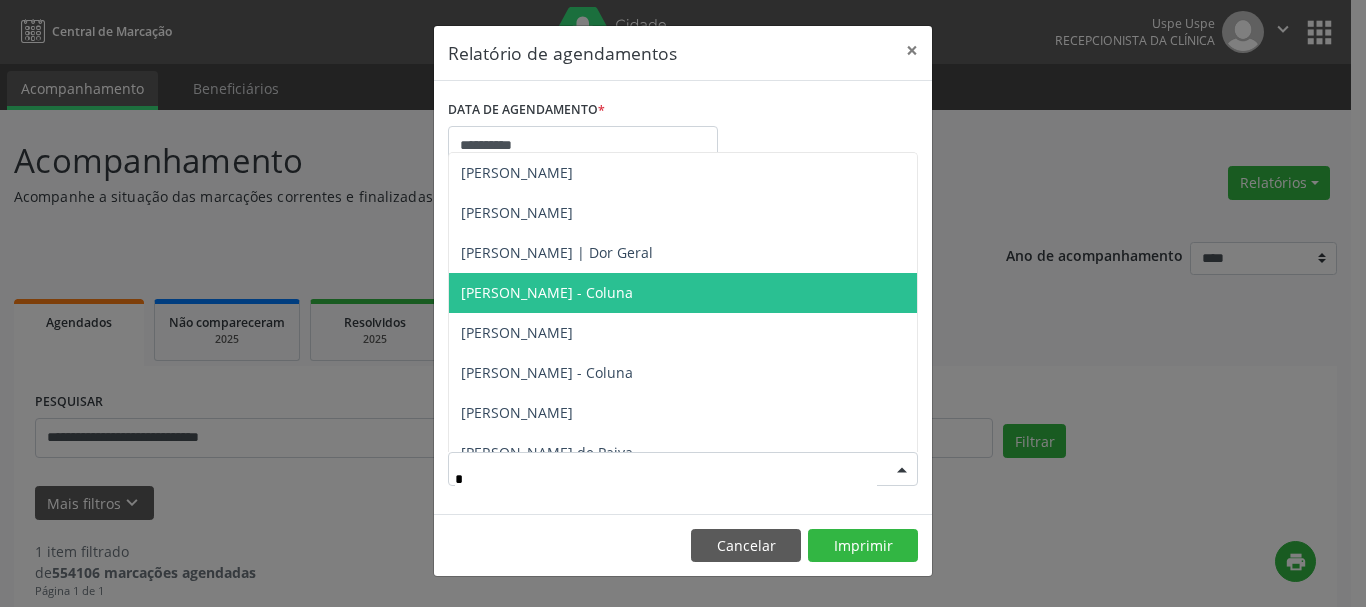 type on "**" 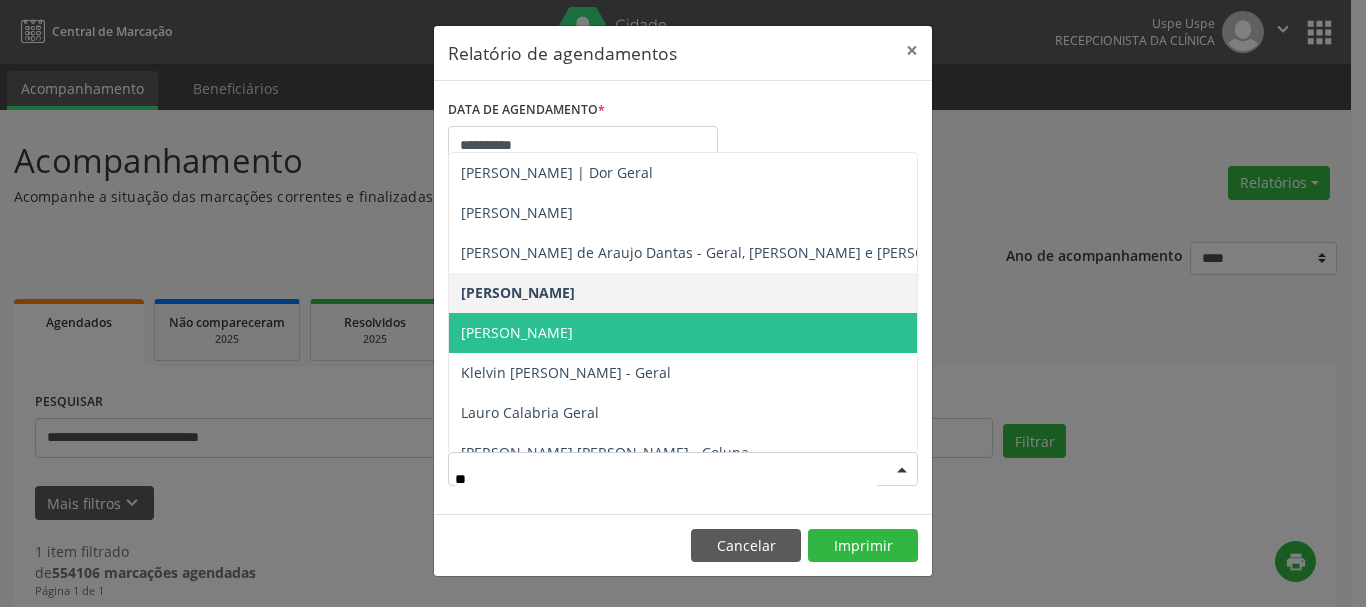 click on "[PERSON_NAME]" at bounding box center [517, 332] 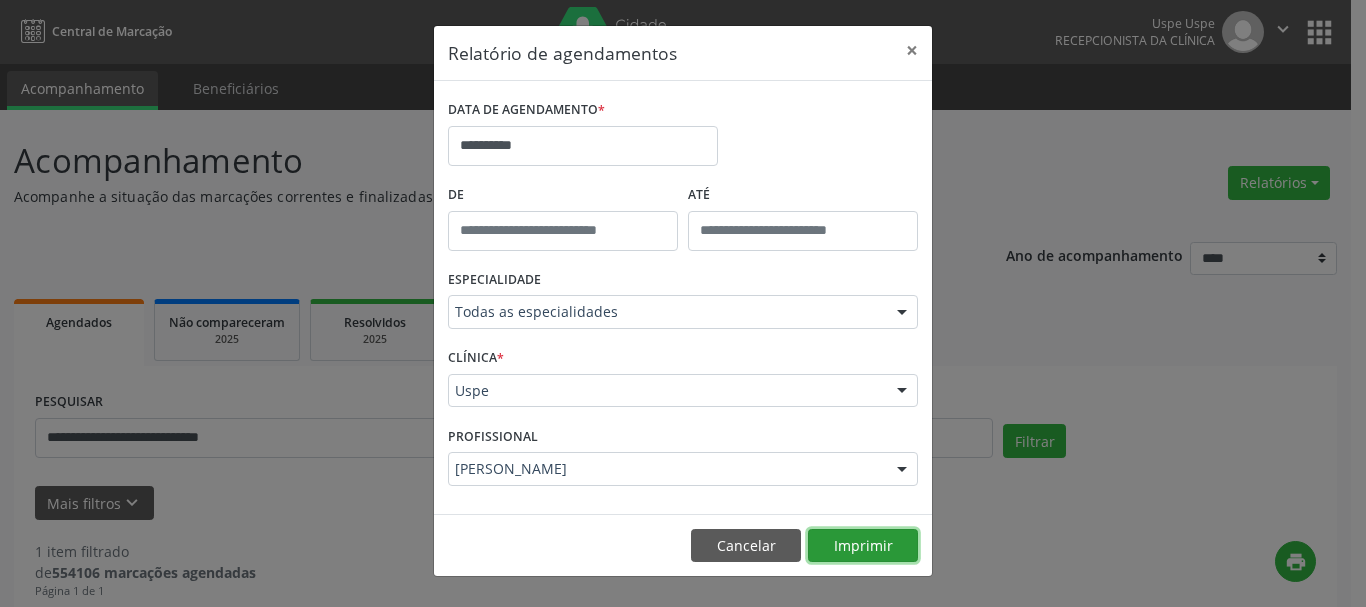 click on "Imprimir" at bounding box center (863, 546) 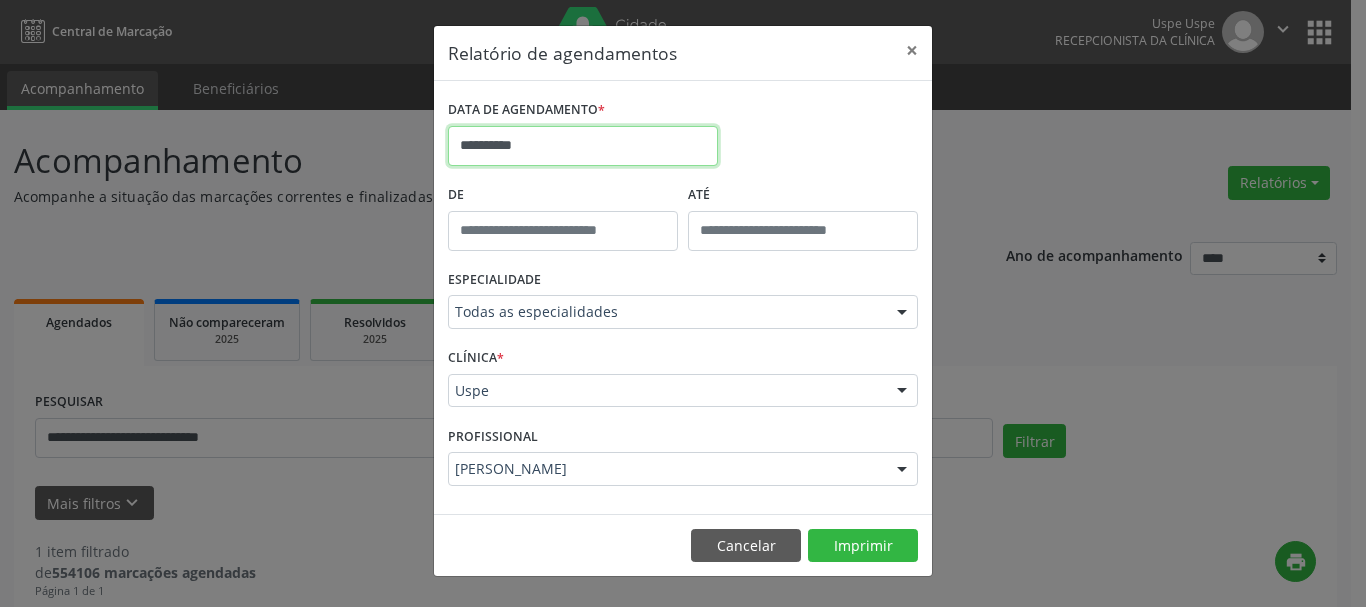 click on "**********" at bounding box center [583, 146] 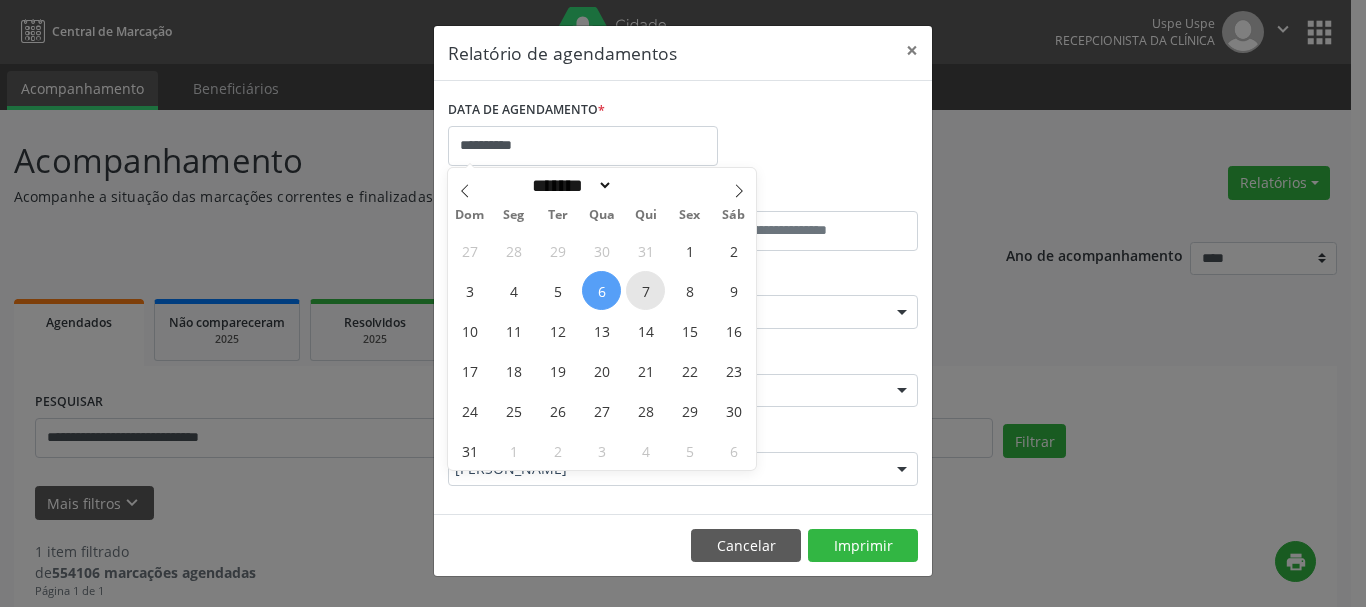 click on "7" at bounding box center [645, 290] 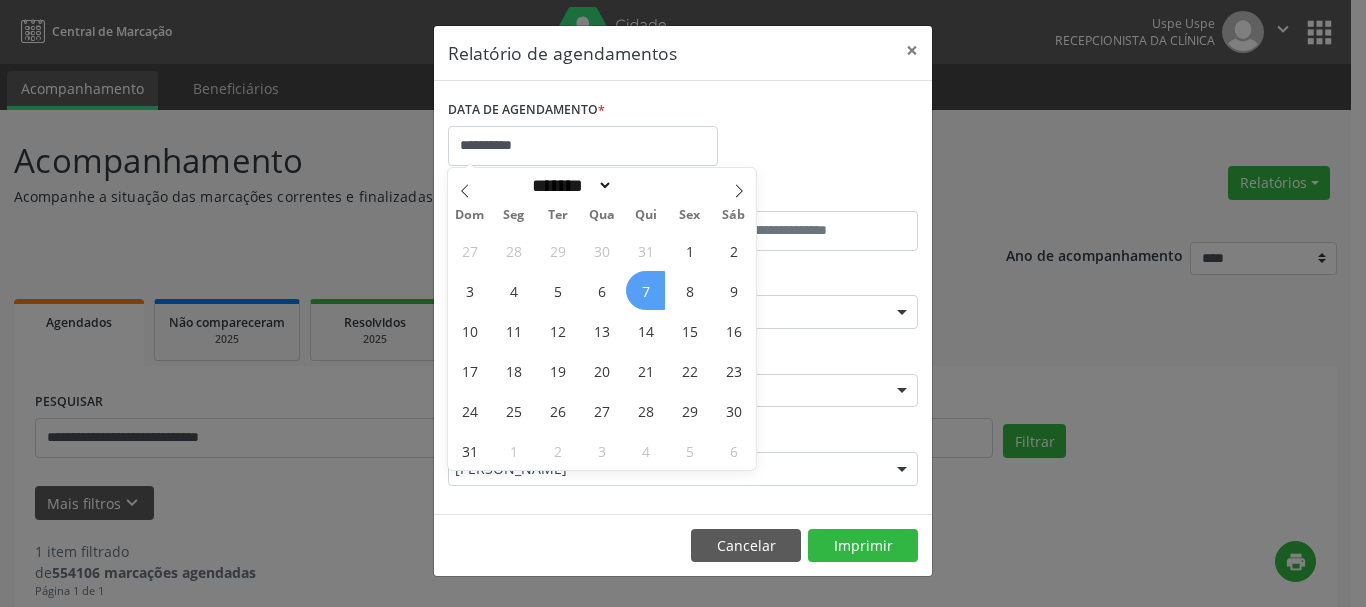 click on "7" at bounding box center [645, 290] 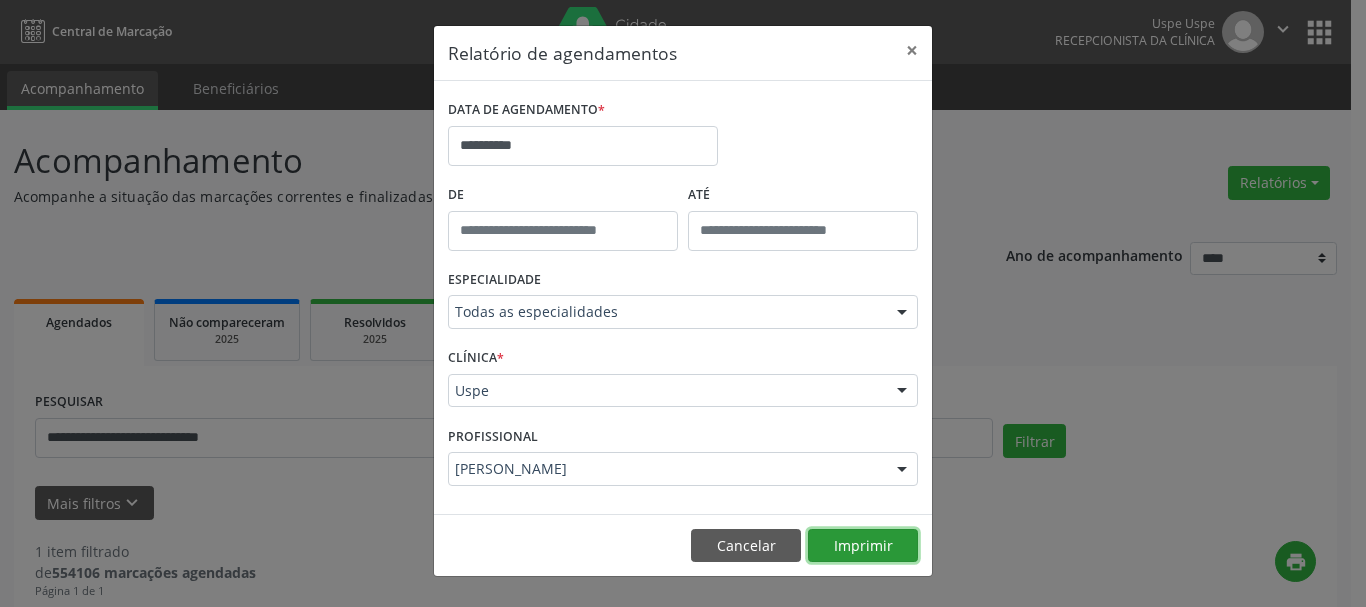 click on "Imprimir" at bounding box center (863, 546) 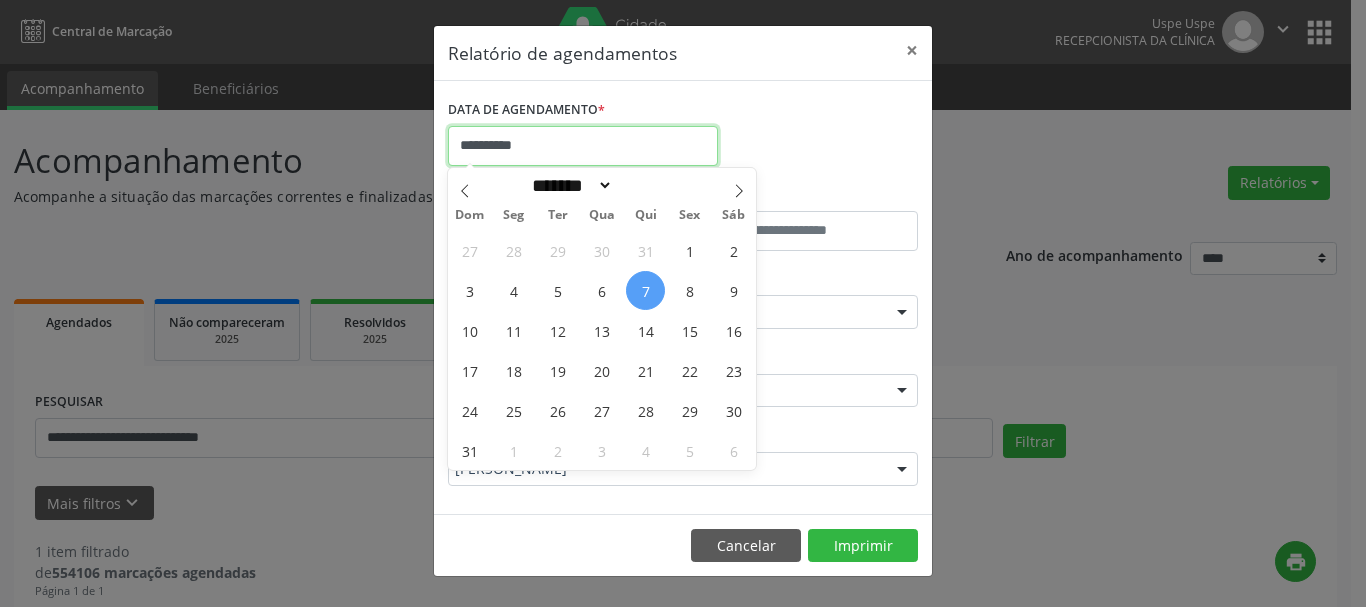 click on "**********" at bounding box center [583, 146] 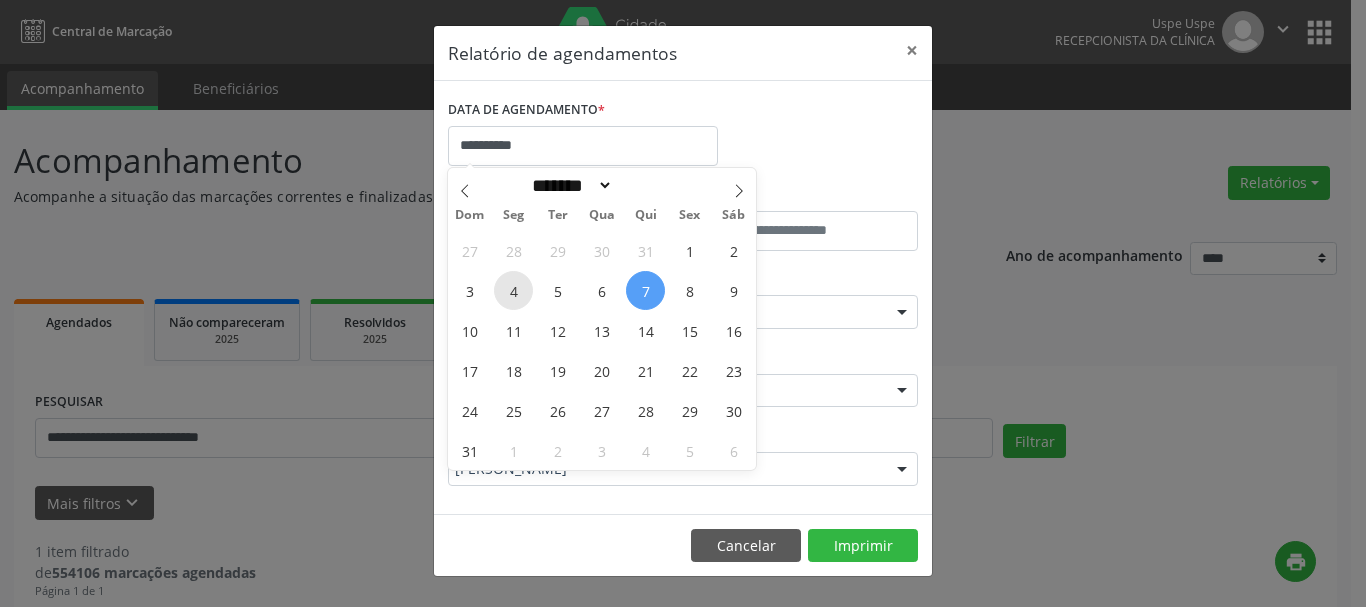 click on "4" at bounding box center (513, 290) 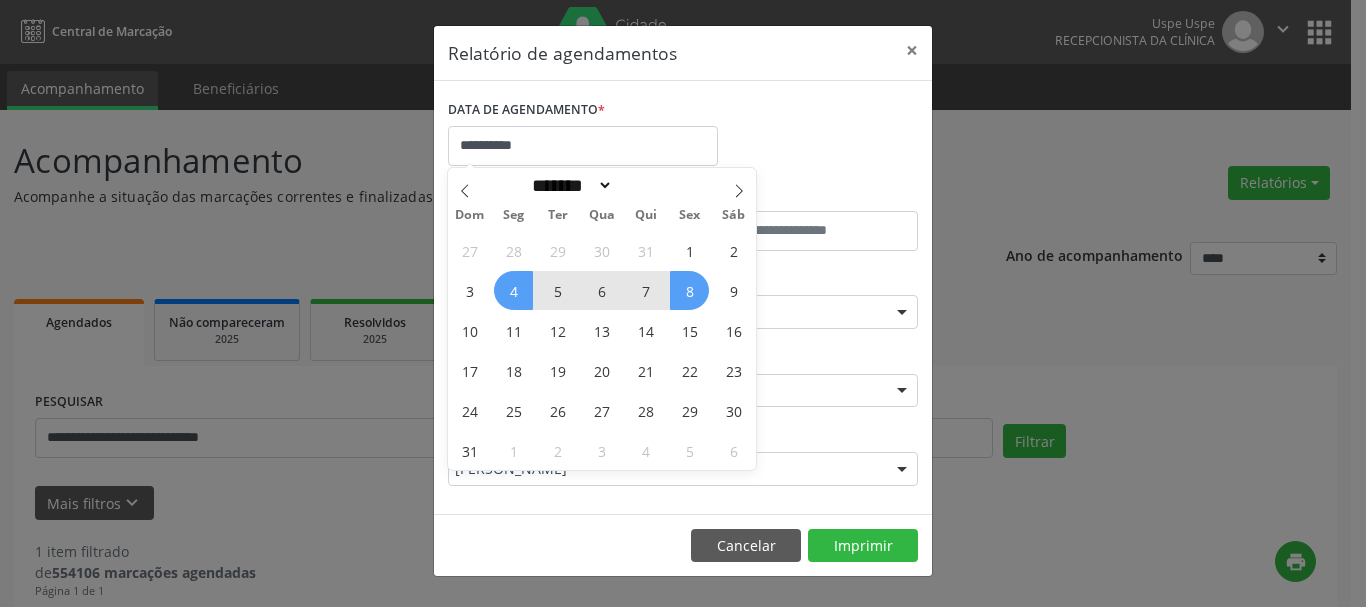 click on "8" at bounding box center (689, 290) 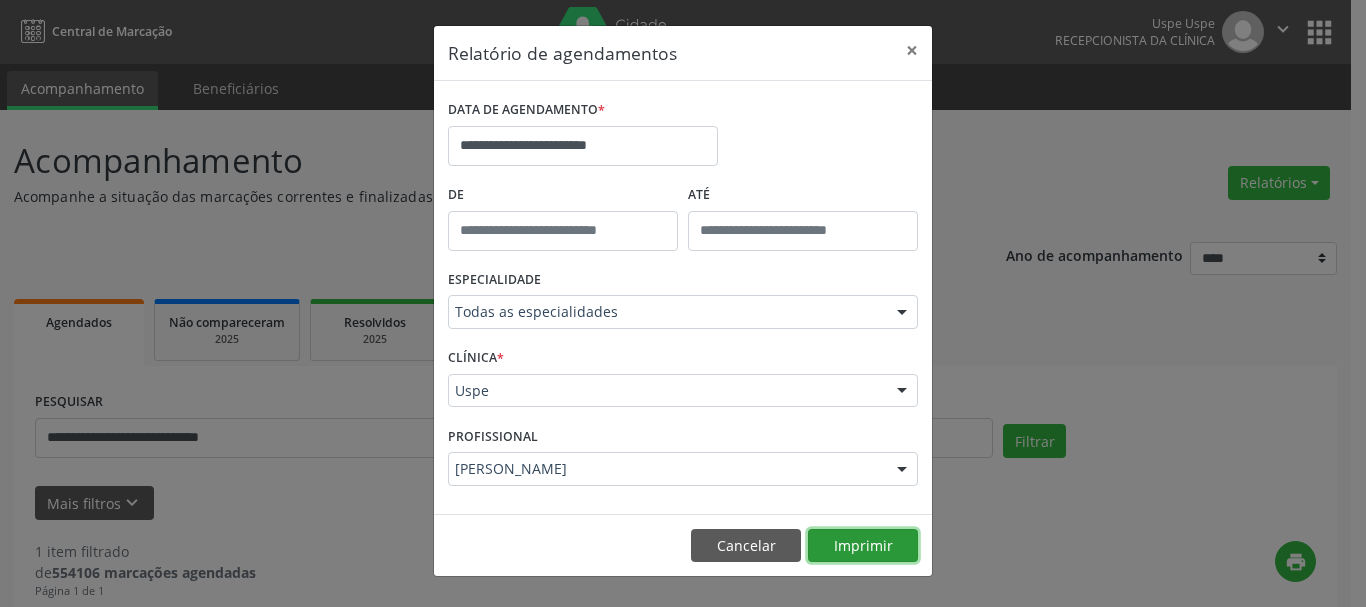 click on "Imprimir" at bounding box center [863, 546] 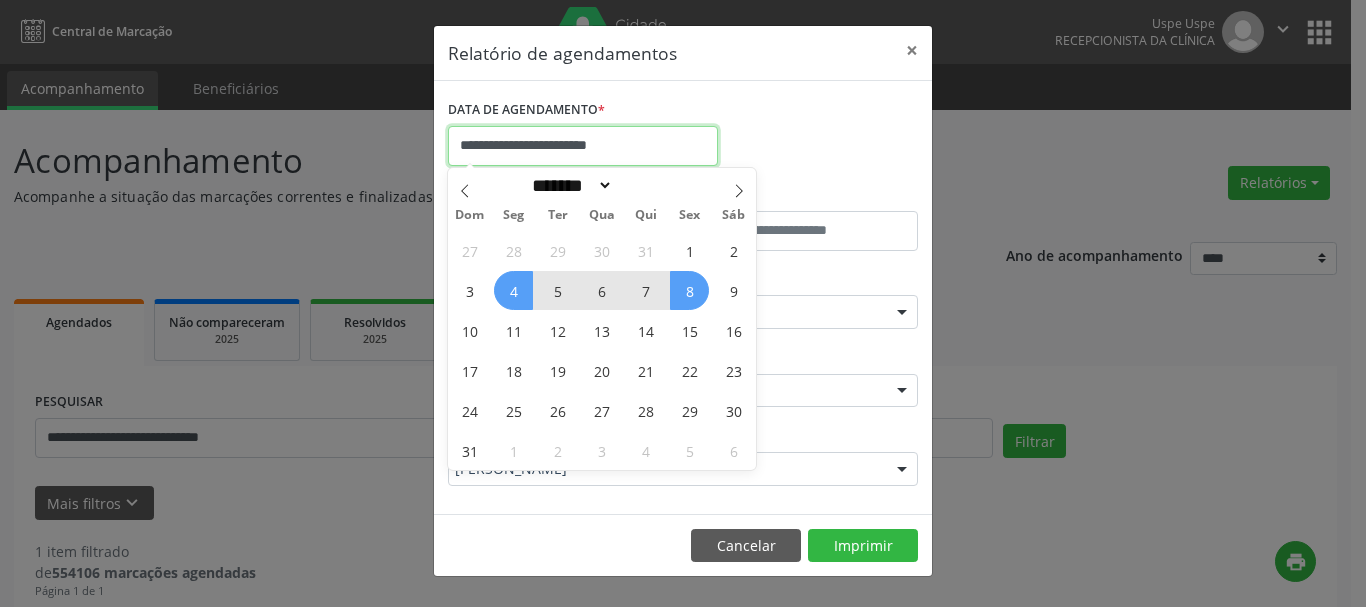 click on "**********" at bounding box center (583, 146) 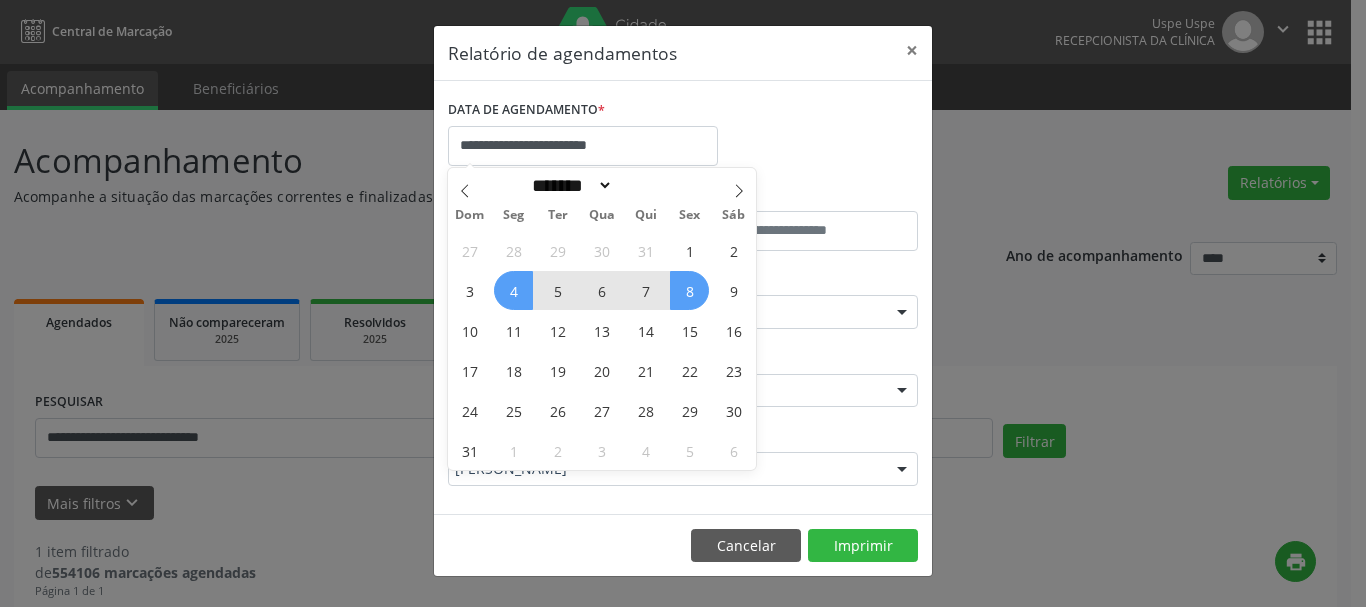 drag, startPoint x: 460, startPoint y: 185, endPoint x: 464, endPoint y: 208, distance: 23.345236 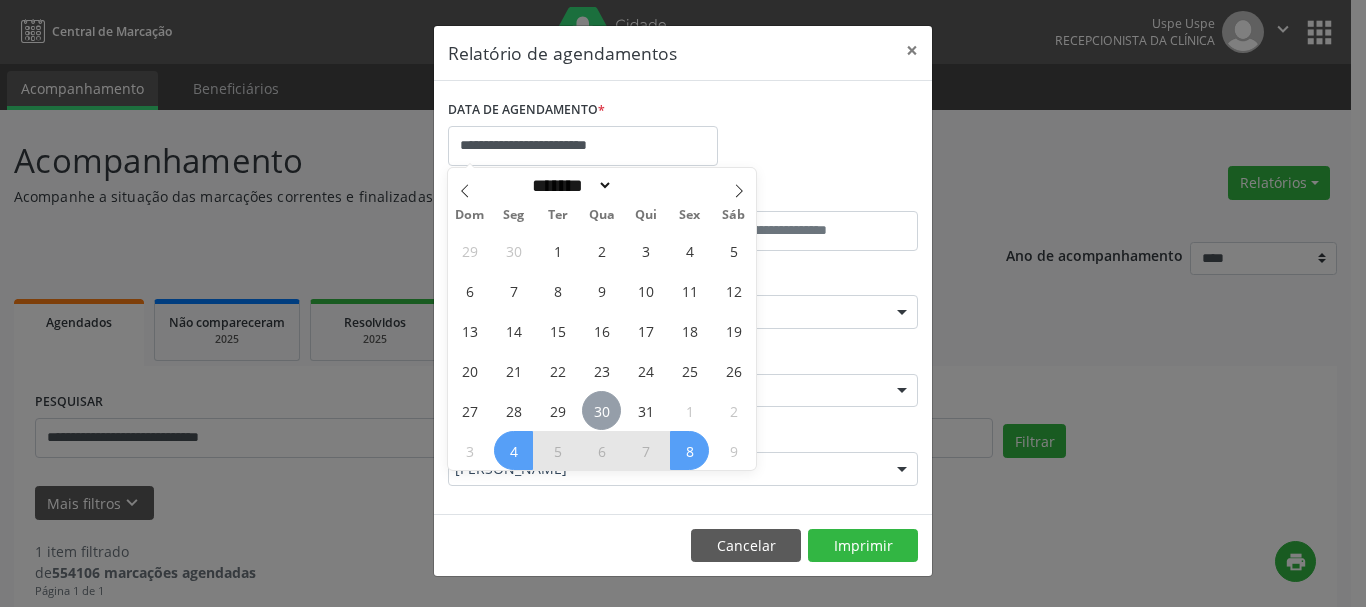 click on "30" at bounding box center (601, 410) 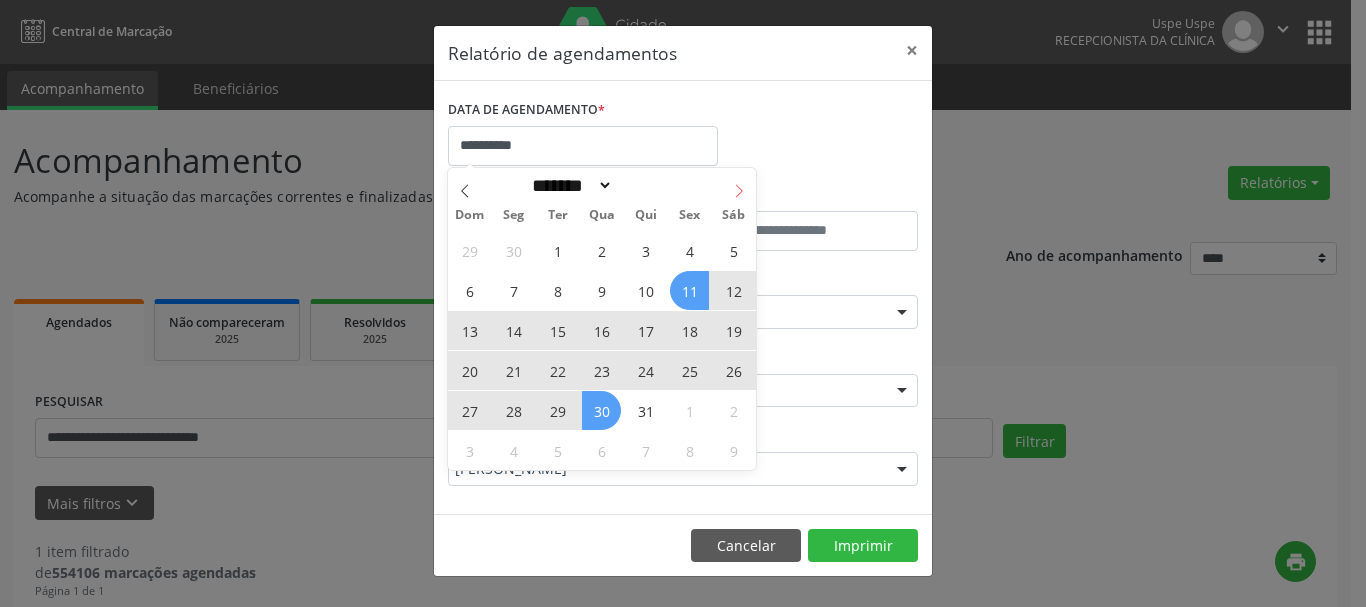 click at bounding box center (739, 185) 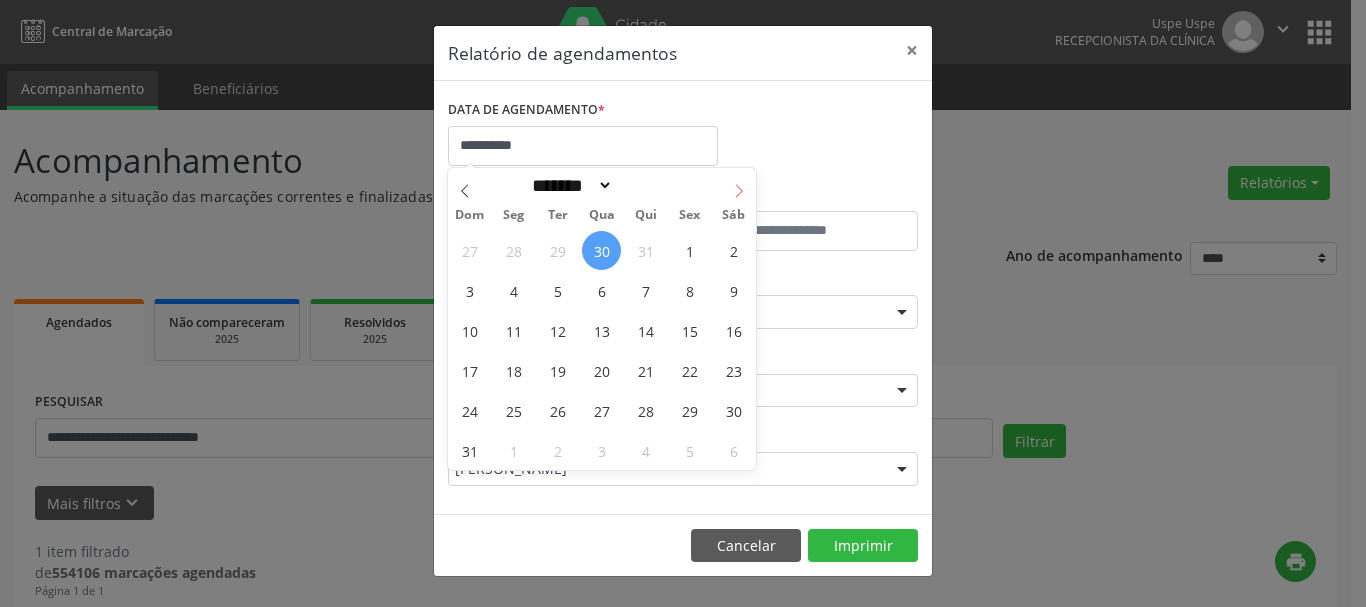 click at bounding box center (739, 185) 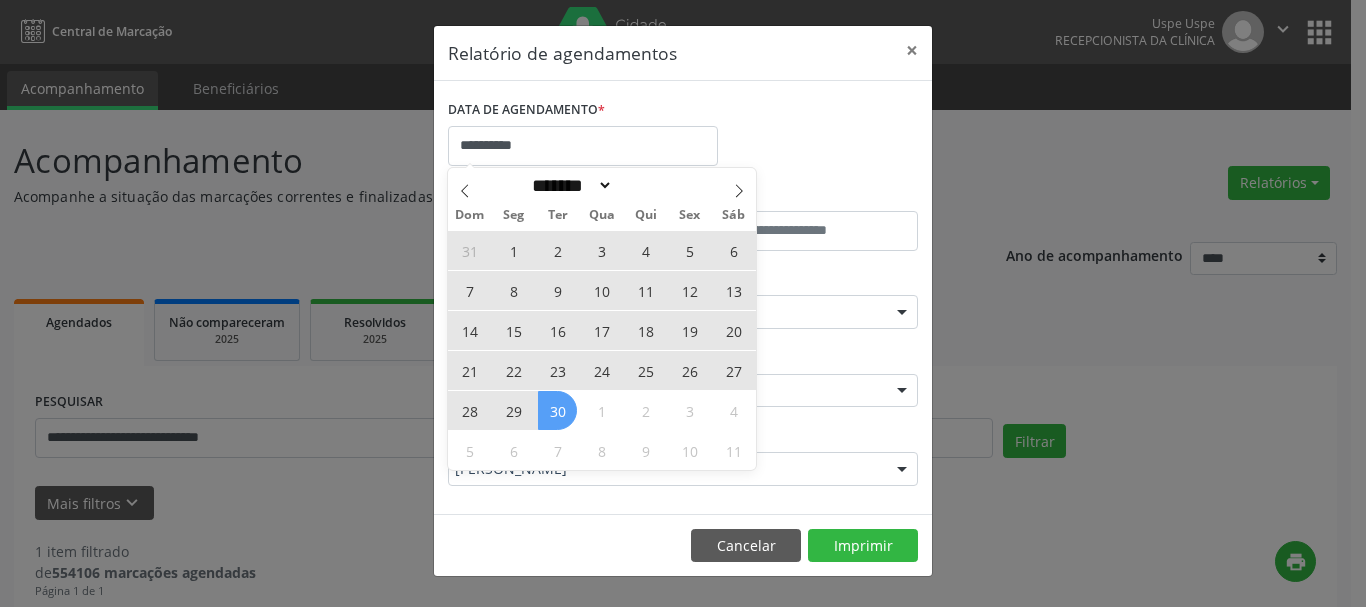 click on "30" at bounding box center (557, 410) 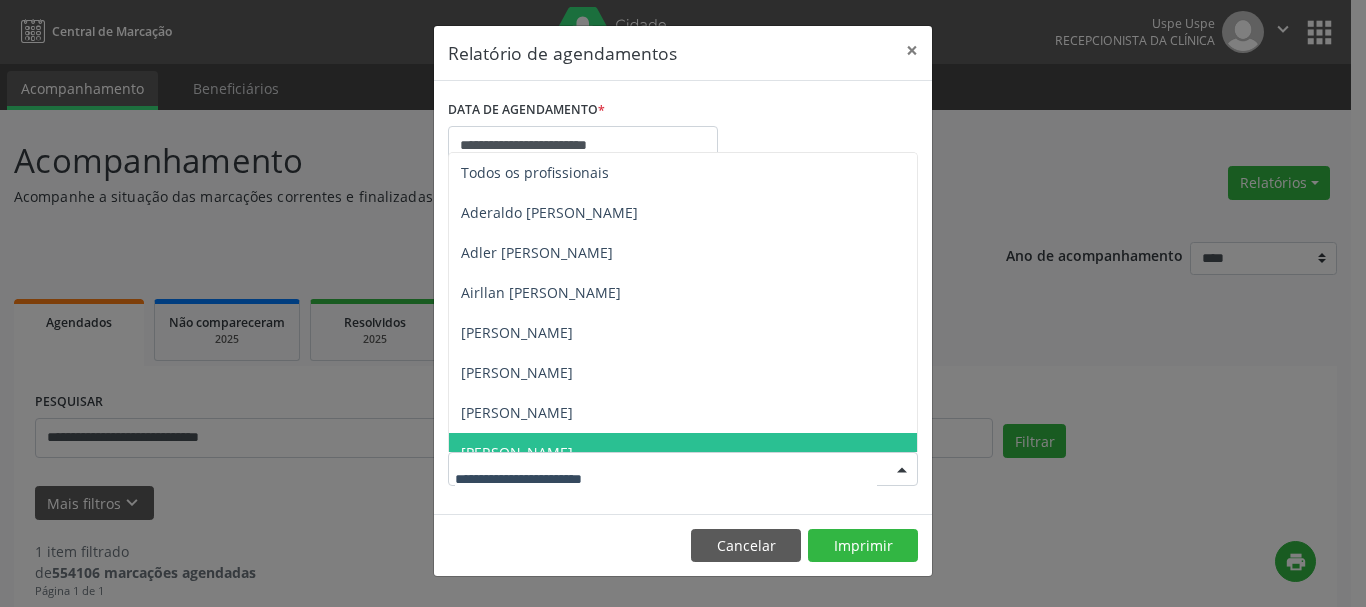 drag, startPoint x: 535, startPoint y: 479, endPoint x: 537, endPoint y: 467, distance: 12.165525 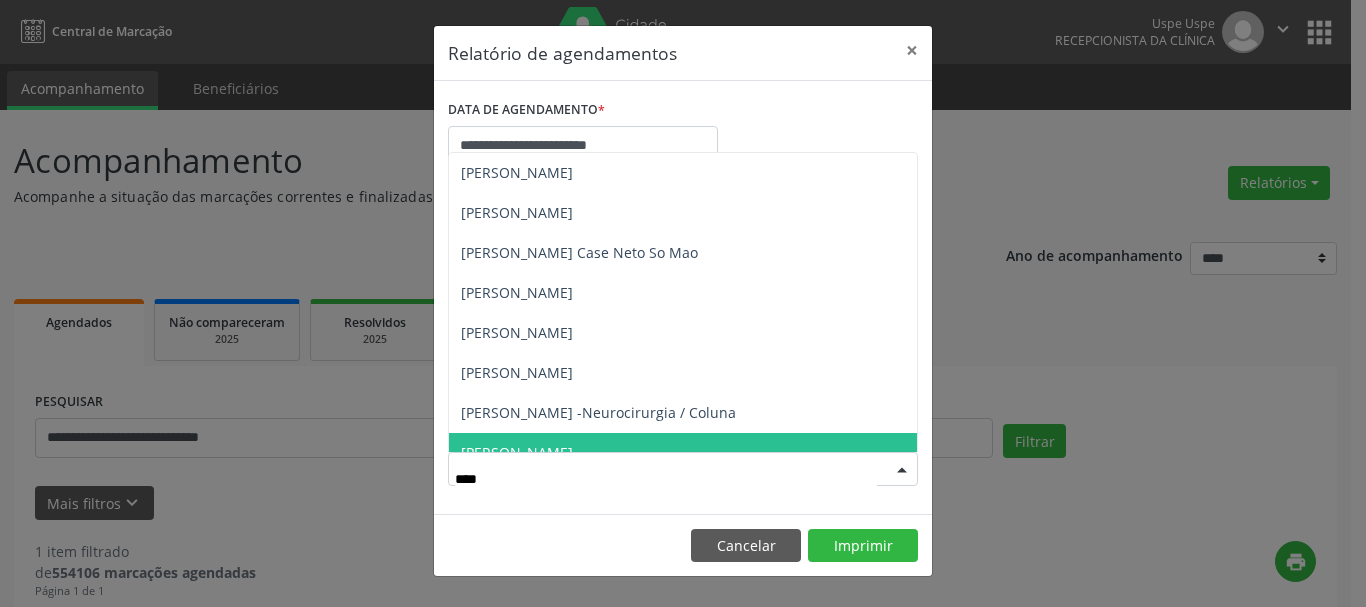 type on "*****" 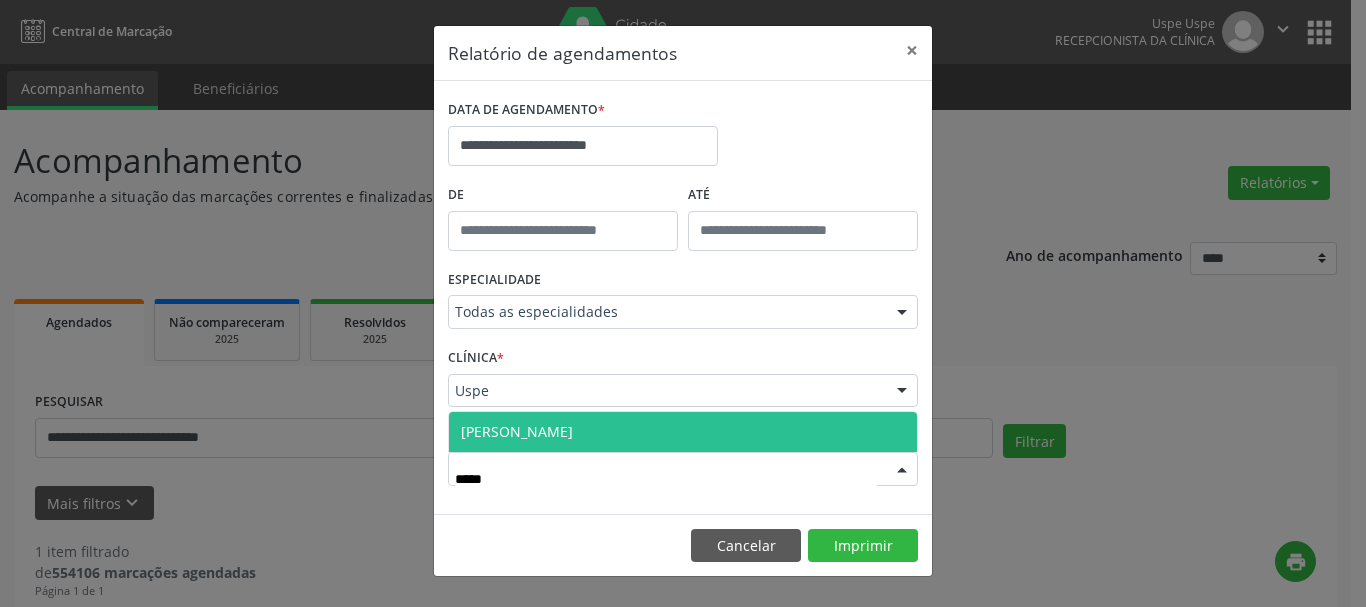 click on "[PERSON_NAME]" at bounding box center (517, 431) 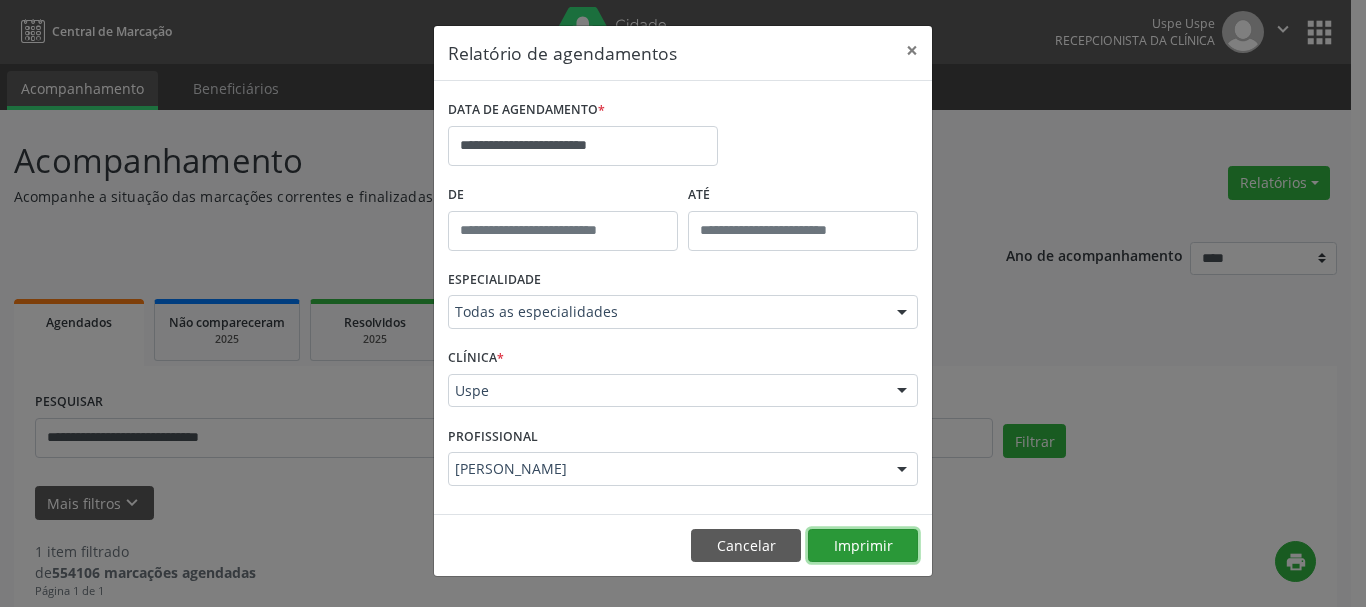 click on "Imprimir" at bounding box center [863, 546] 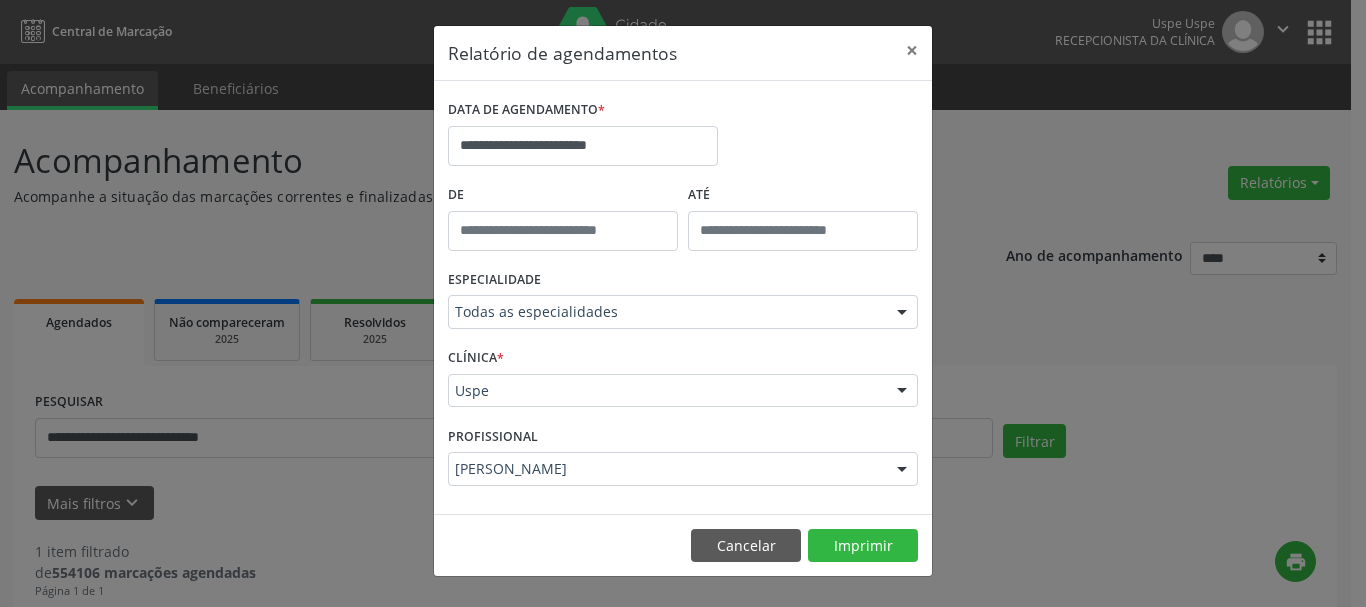 click on "**********" at bounding box center (583, 137) 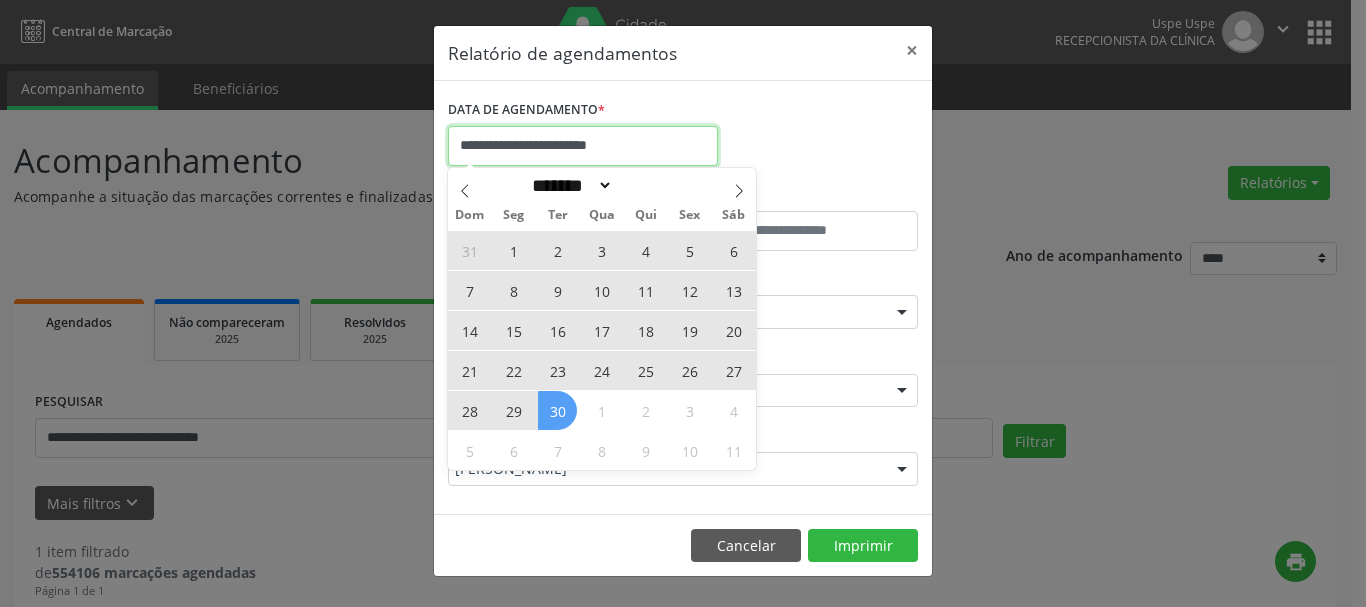 click on "**********" at bounding box center [583, 146] 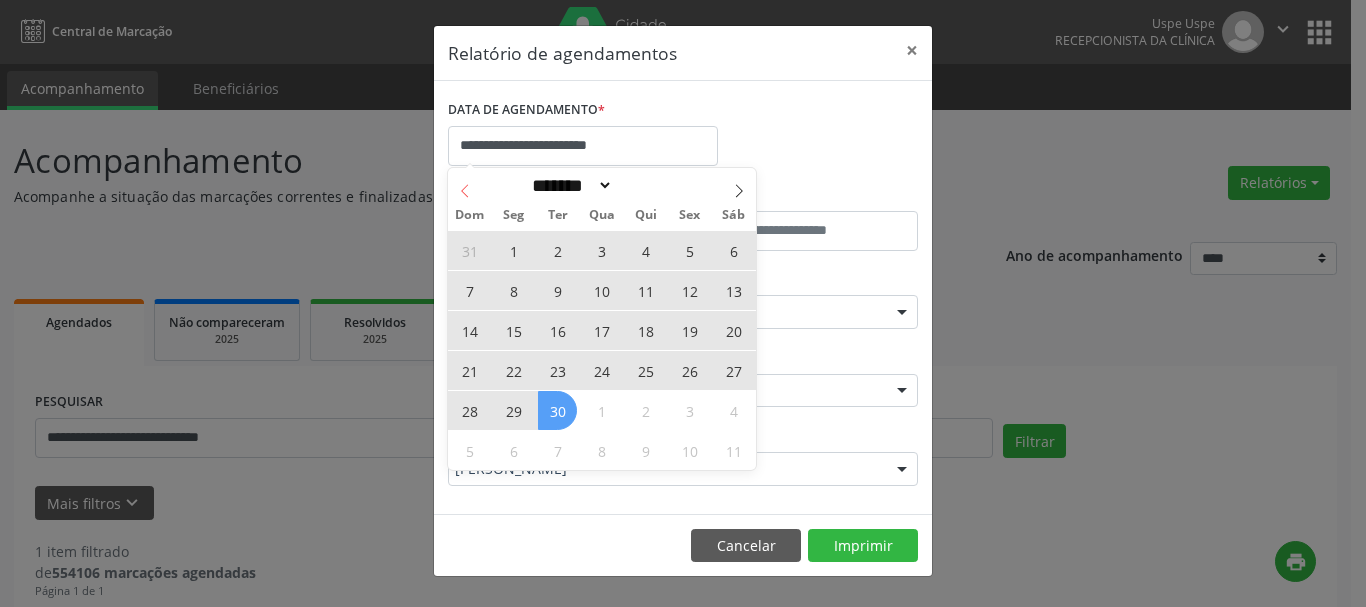 click at bounding box center [465, 185] 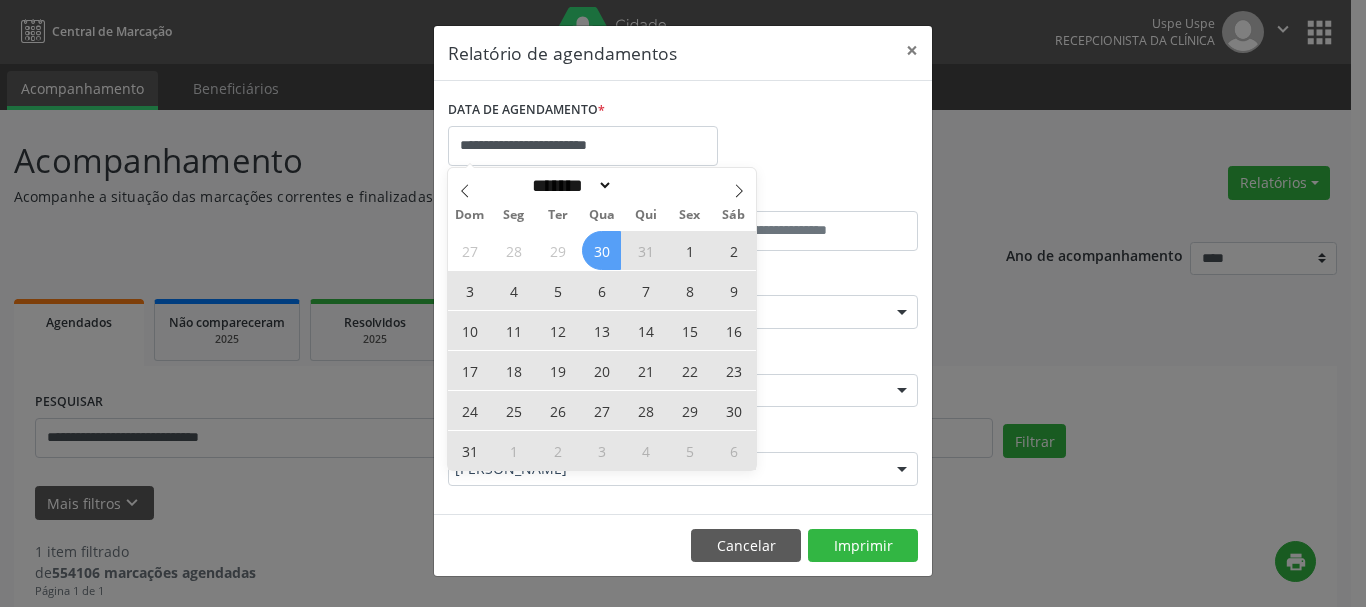click on "8" at bounding box center [689, 290] 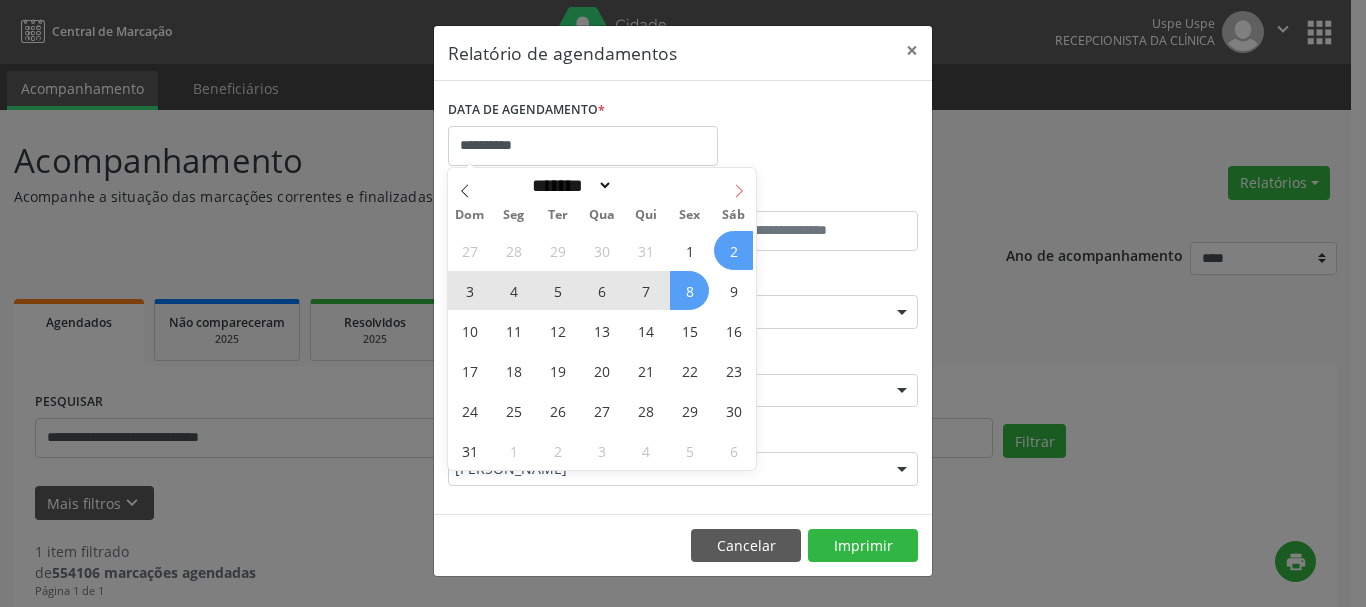 click 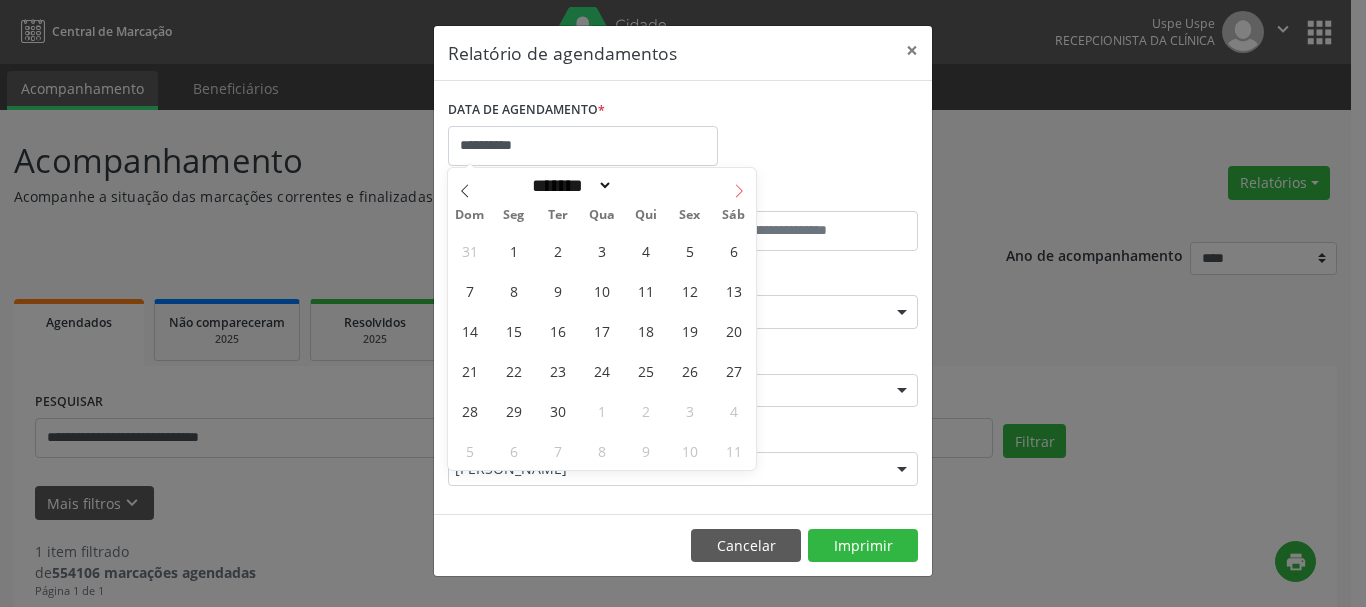 select on "*" 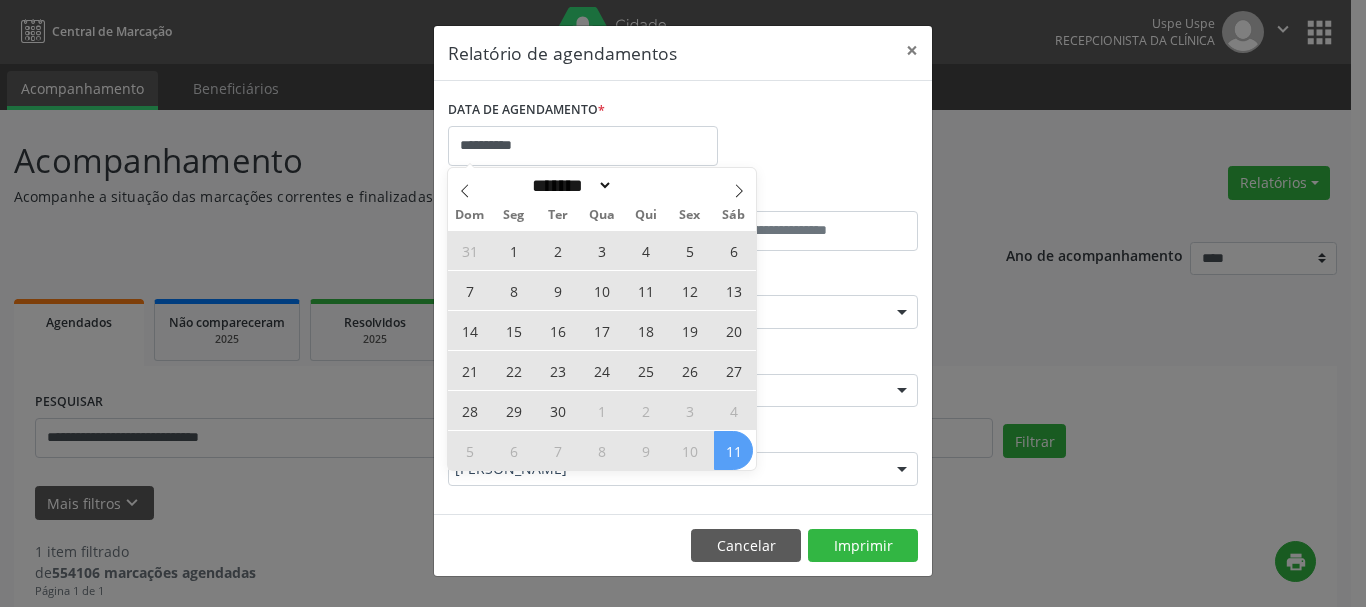 click on "11" at bounding box center (733, 450) 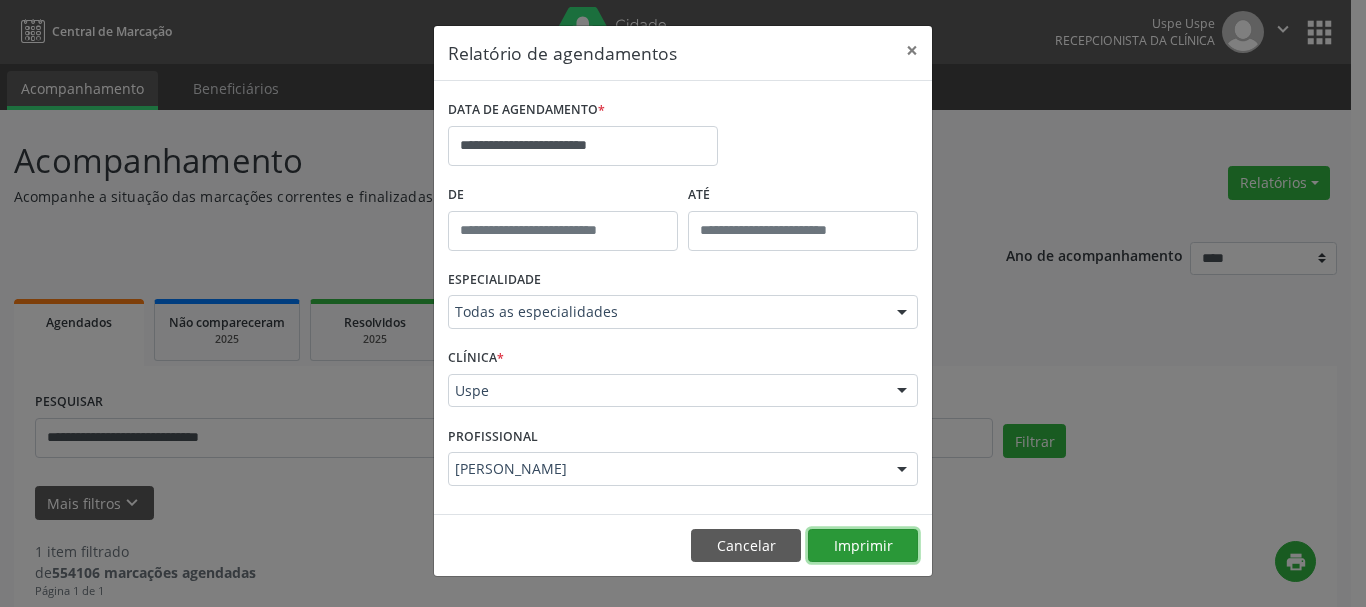 click on "Imprimir" at bounding box center (863, 546) 